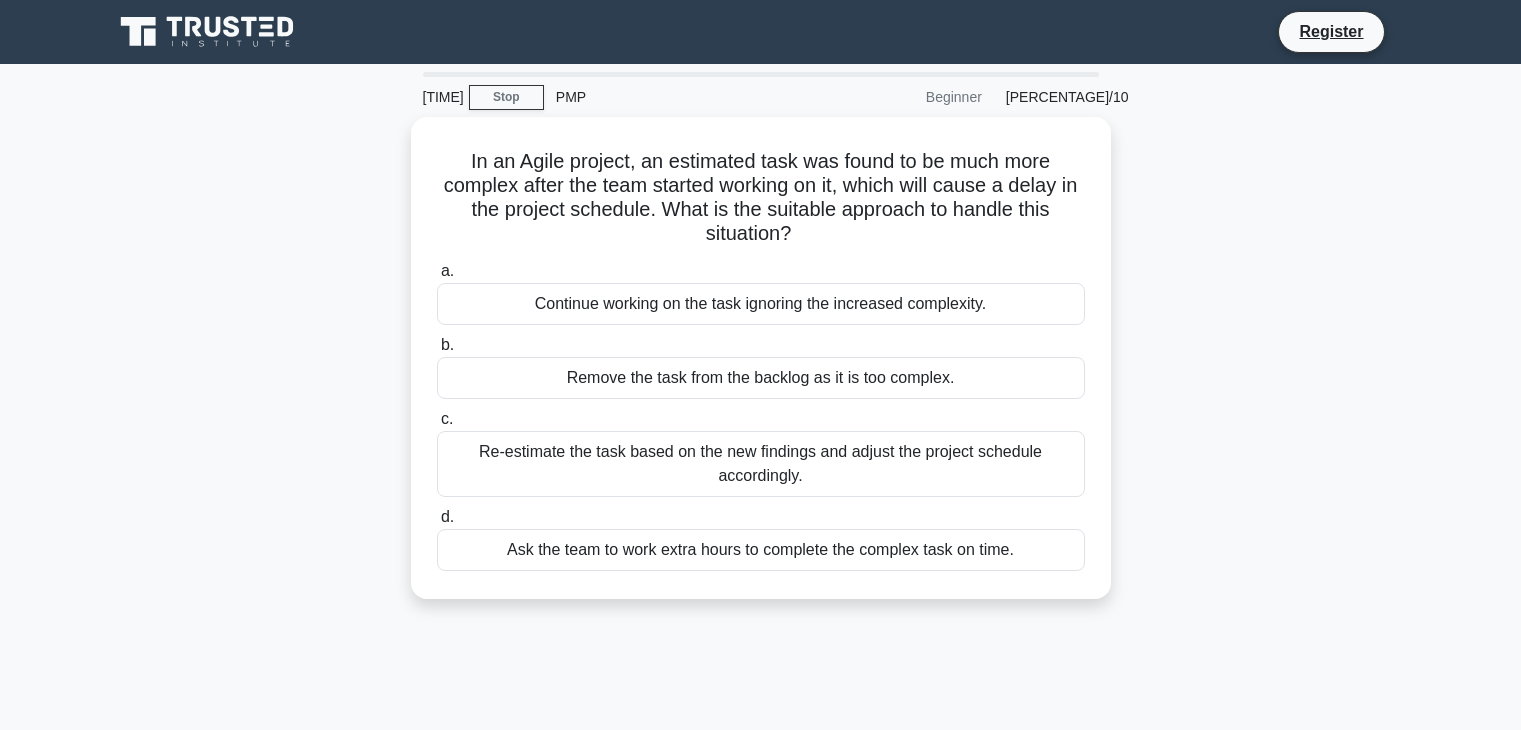 scroll, scrollTop: 0, scrollLeft: 0, axis: both 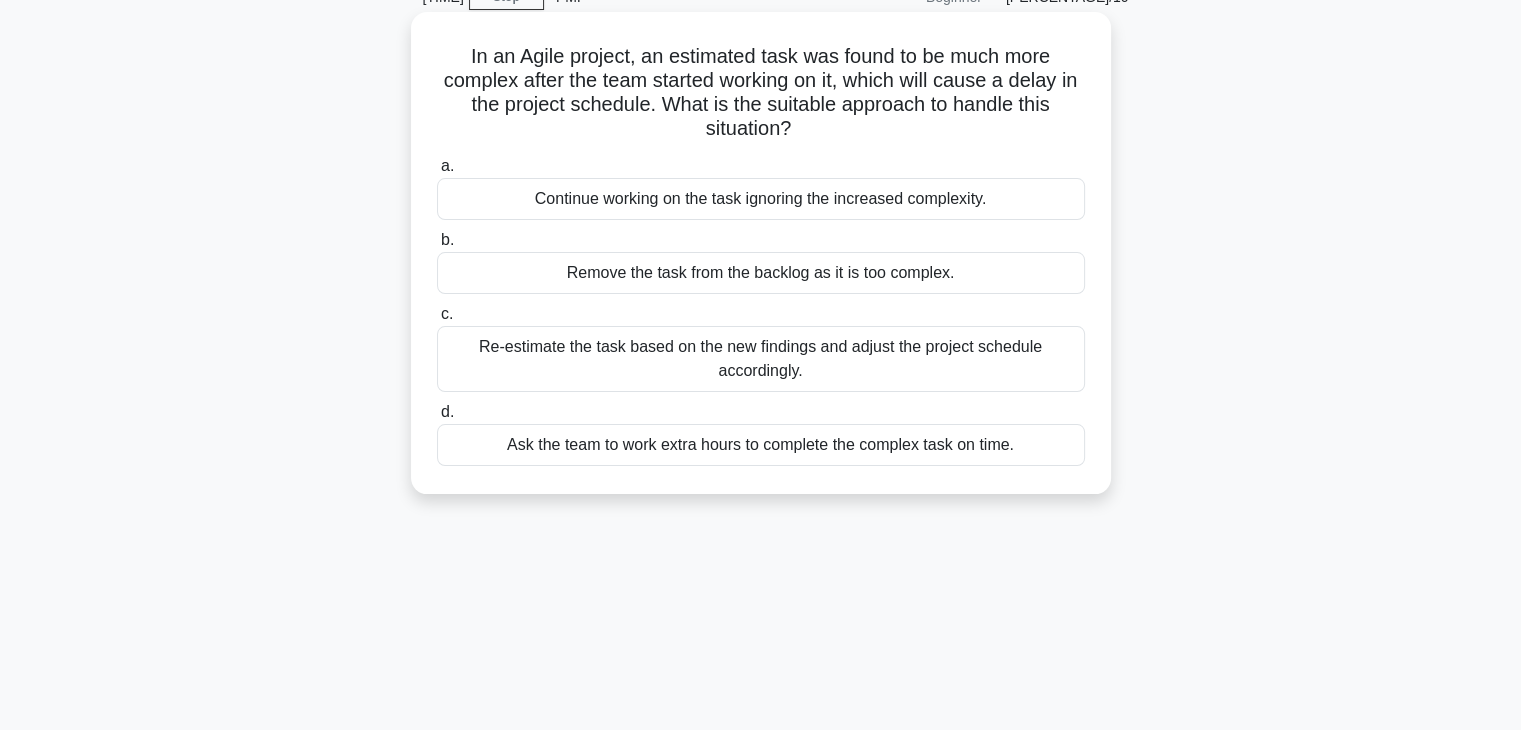 click on "Re-estimate the task based on the new findings and adjust the project schedule accordingly." at bounding box center (761, 359) 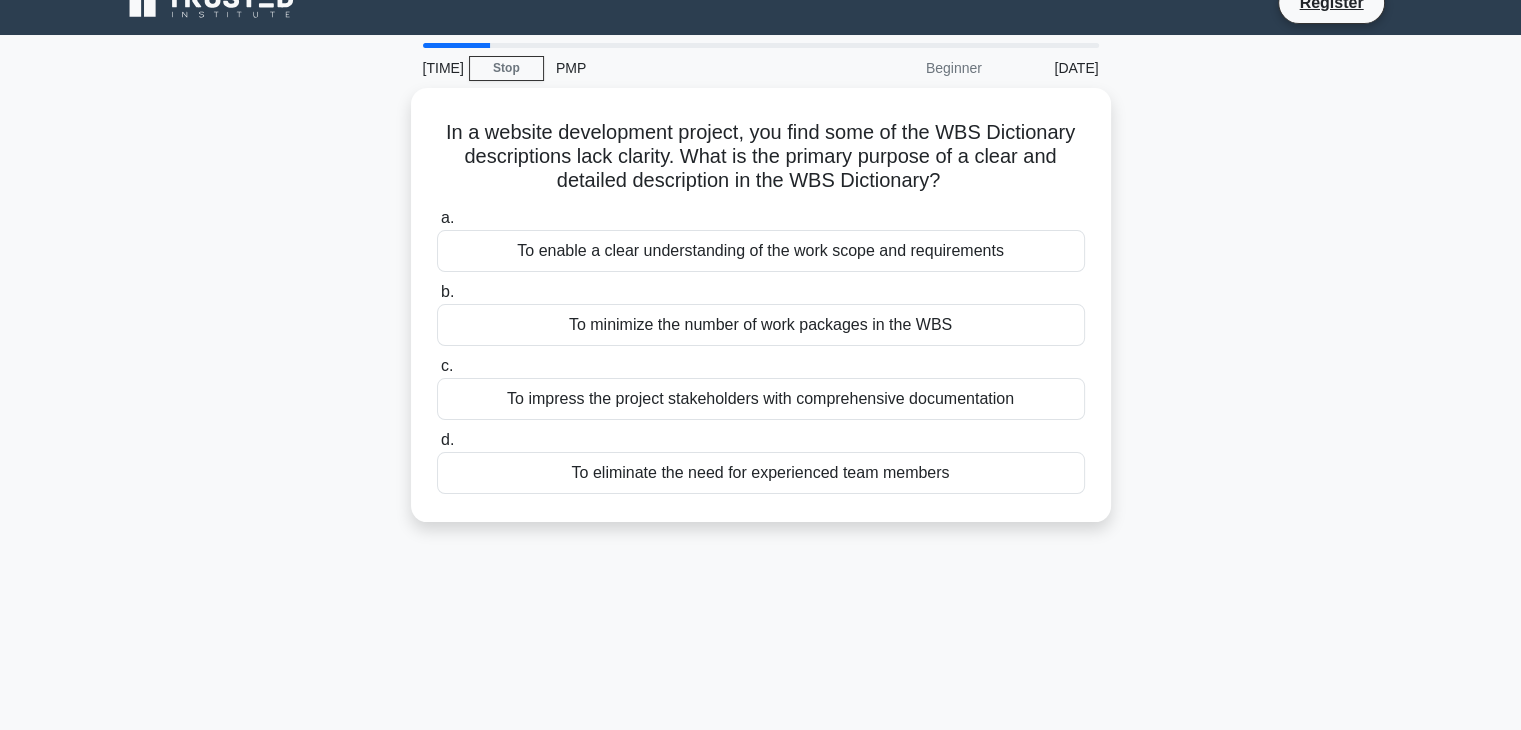scroll, scrollTop: 0, scrollLeft: 0, axis: both 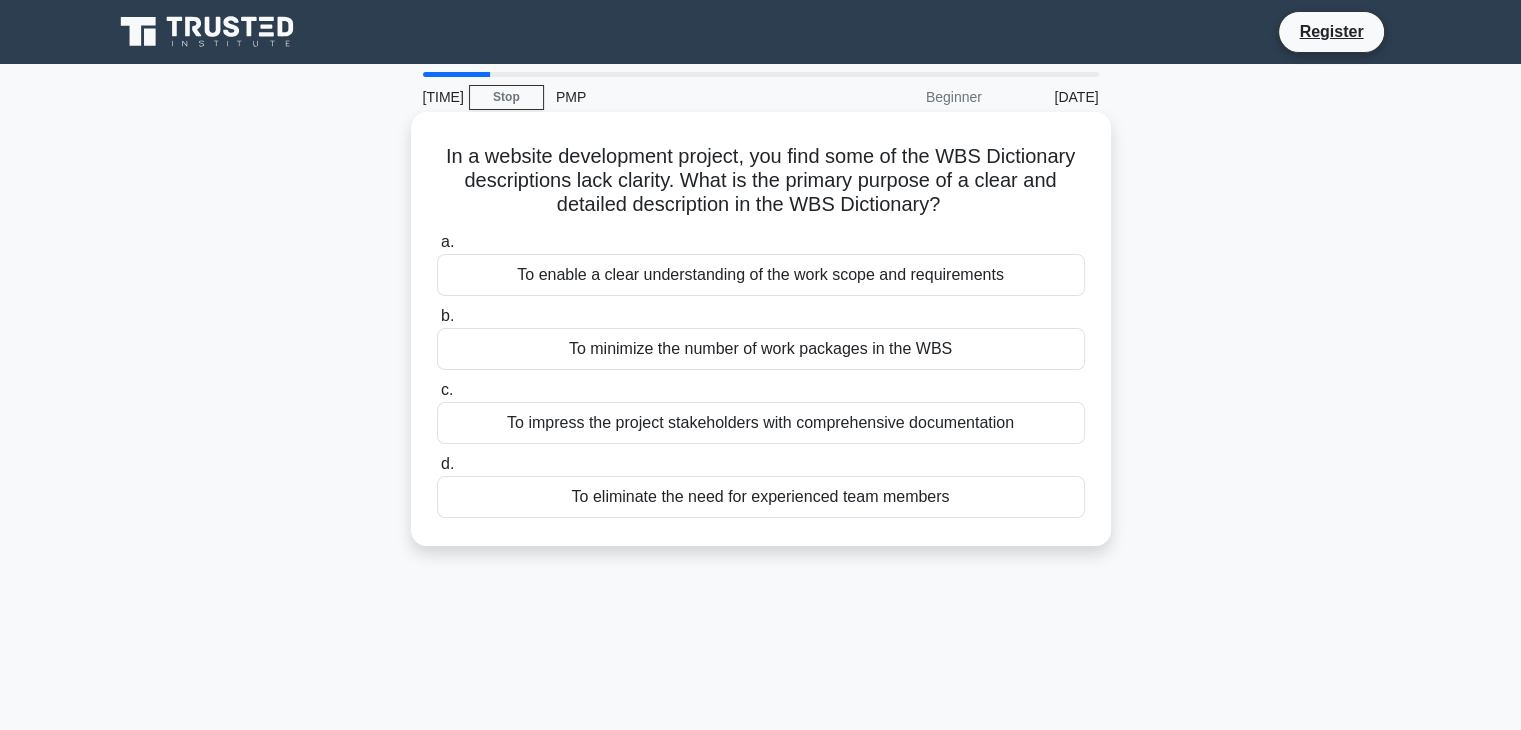 click on "To enable a clear understanding of the work scope and requirements" at bounding box center (761, 275) 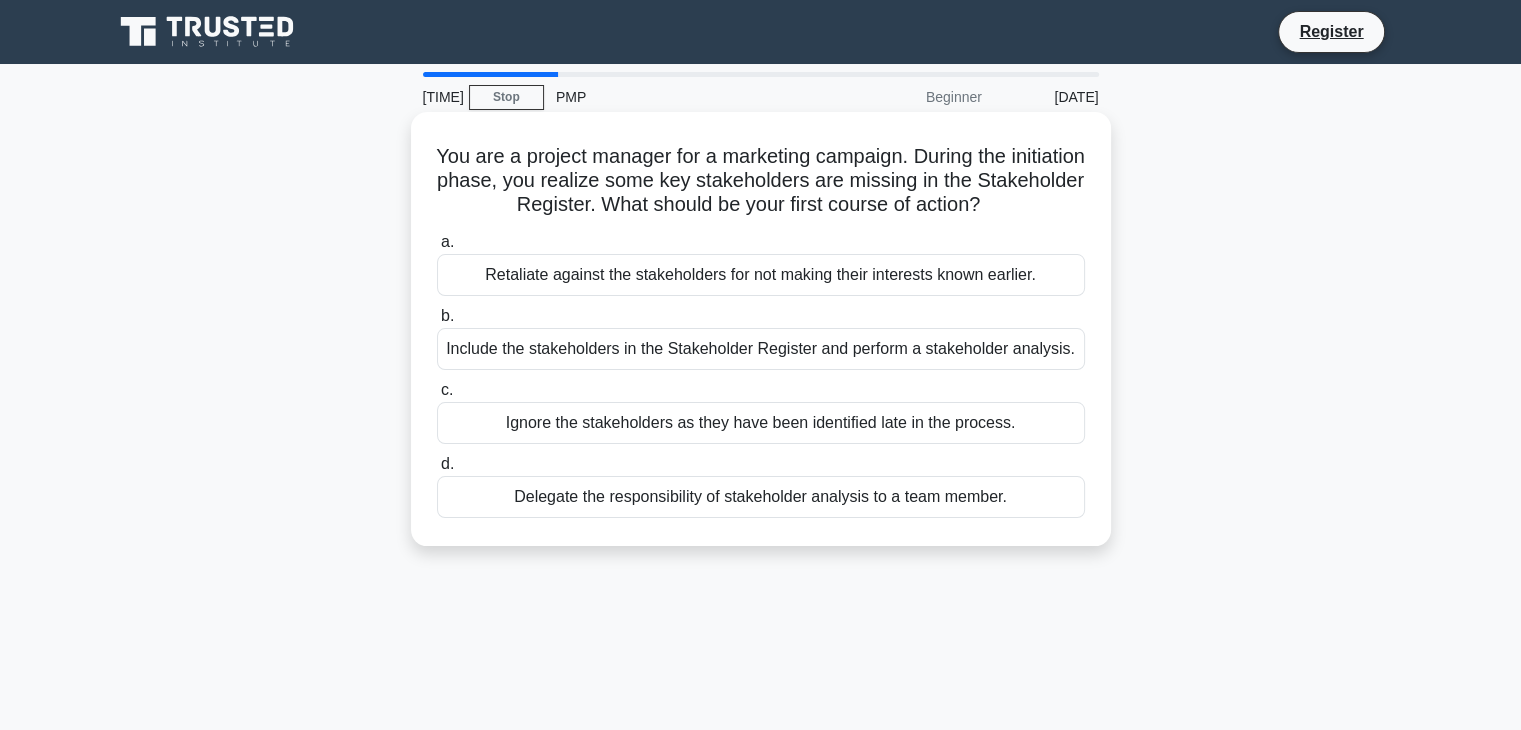 click on "Include the stakeholders in the Stakeholder Register and perform a stakeholder analysis." at bounding box center [761, 349] 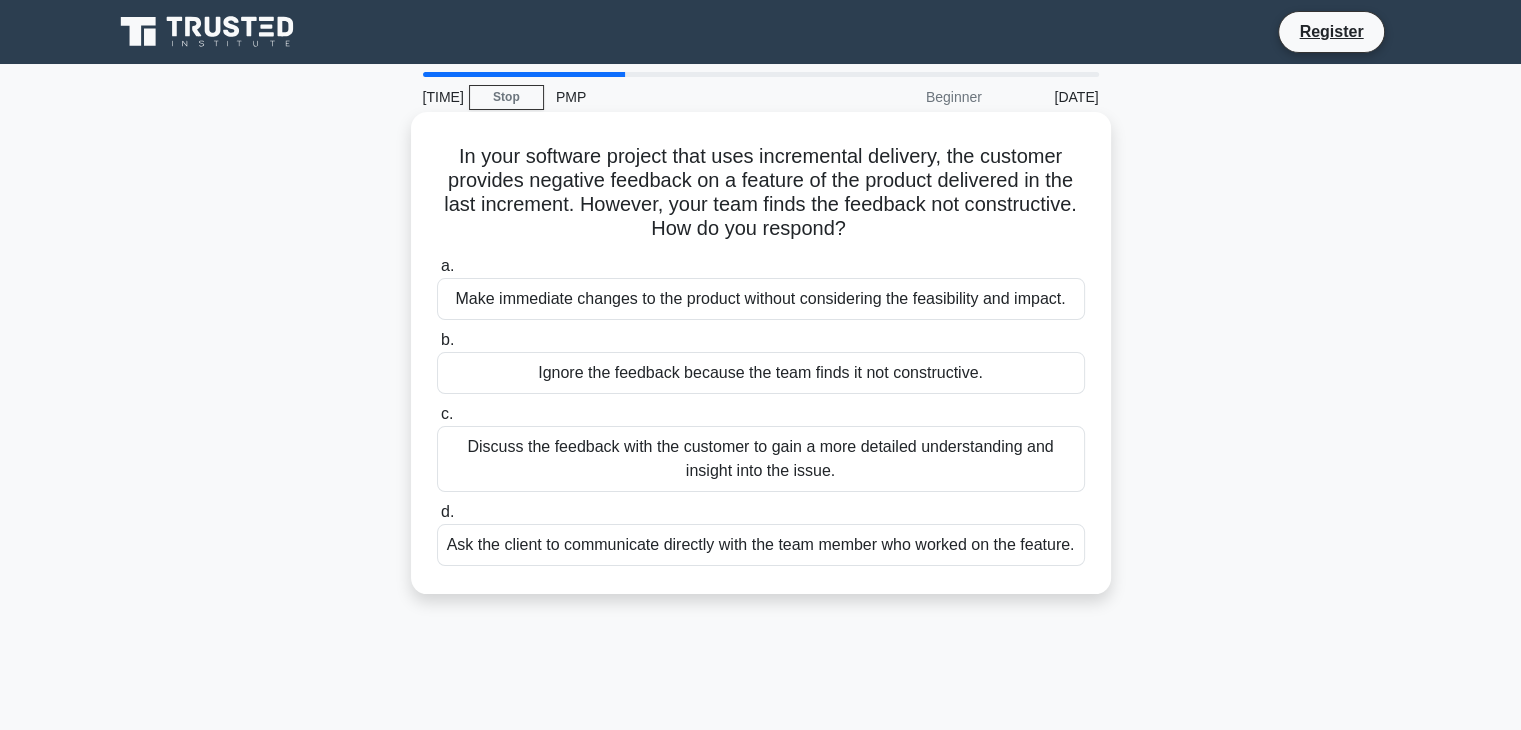 click on "Discuss the feedback with the customer to gain a more detailed understanding and insight into the issue." at bounding box center (761, 459) 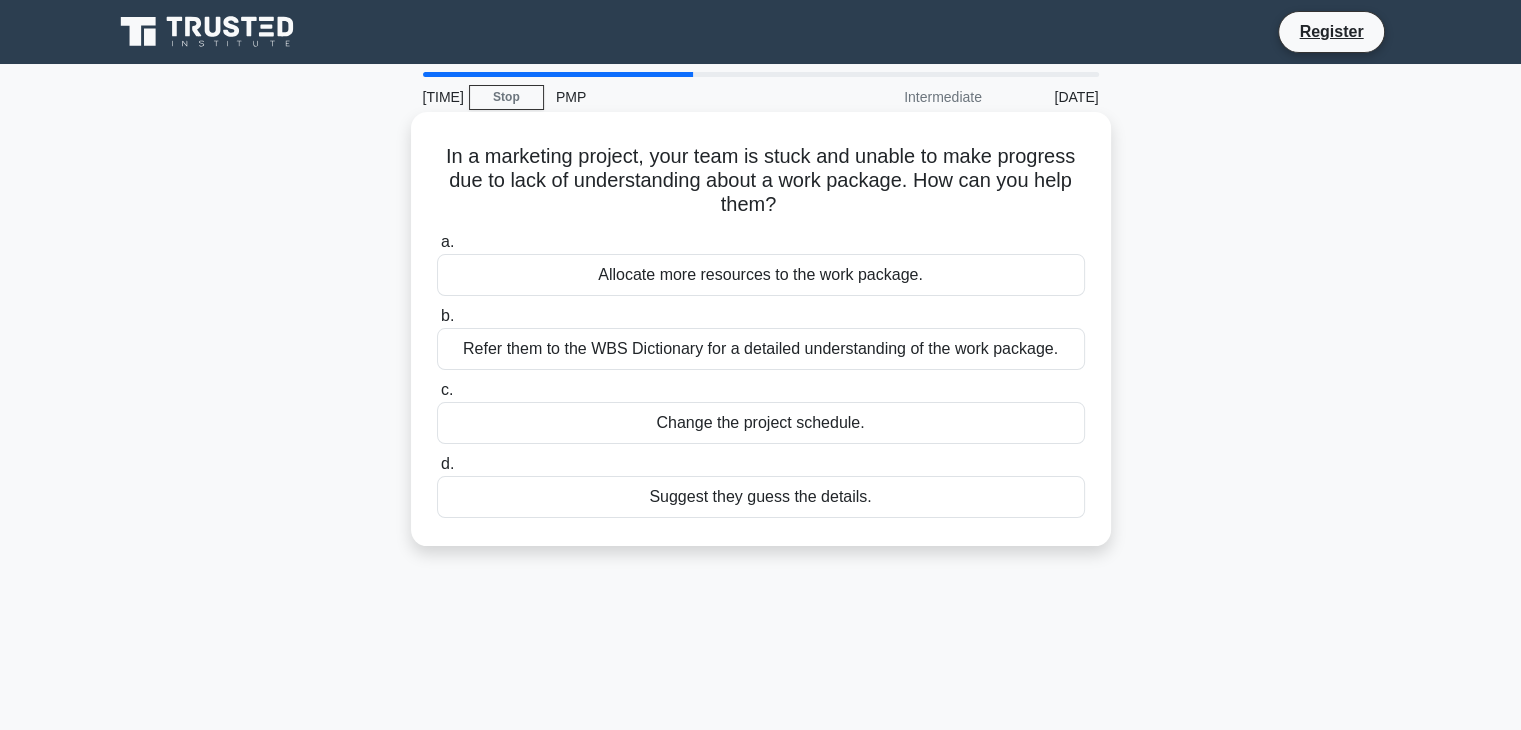 click on "Refer them to the WBS Dictionary for a detailed understanding of the work package." at bounding box center [761, 349] 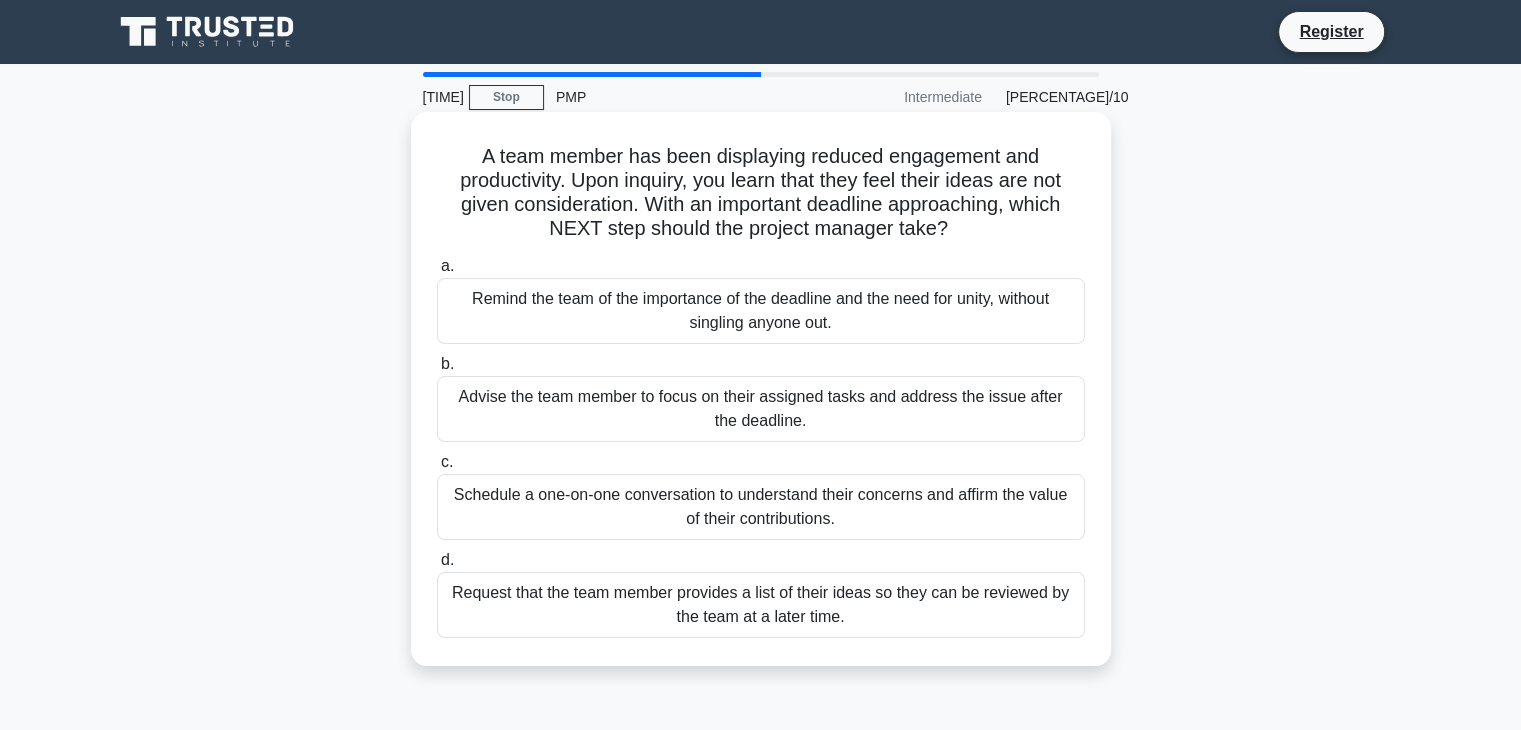 click on "Schedule a one-on-one conversation to understand their concerns and affirm the value of their contributions." at bounding box center (761, 507) 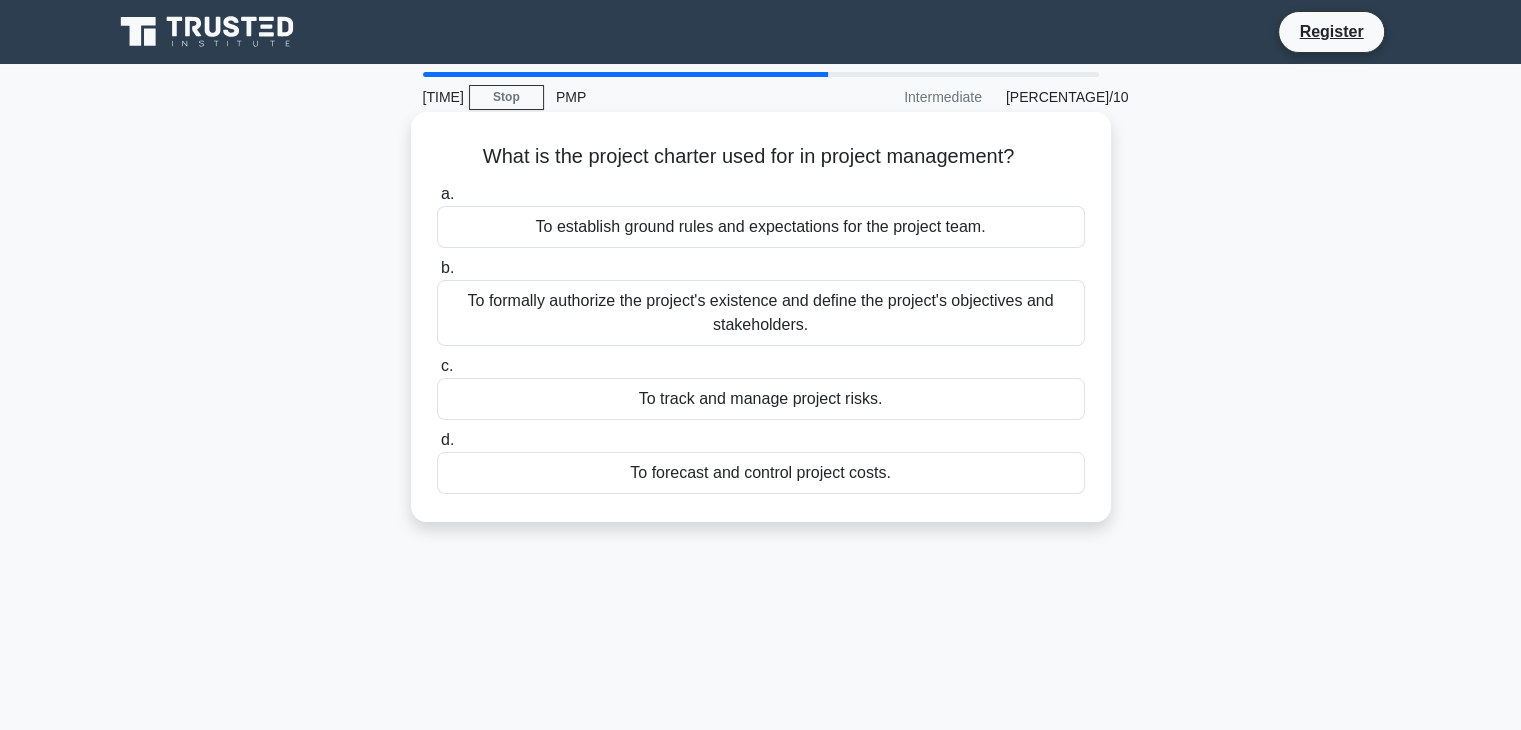 click on "To establish ground rules and expectations for the project team." at bounding box center [761, 227] 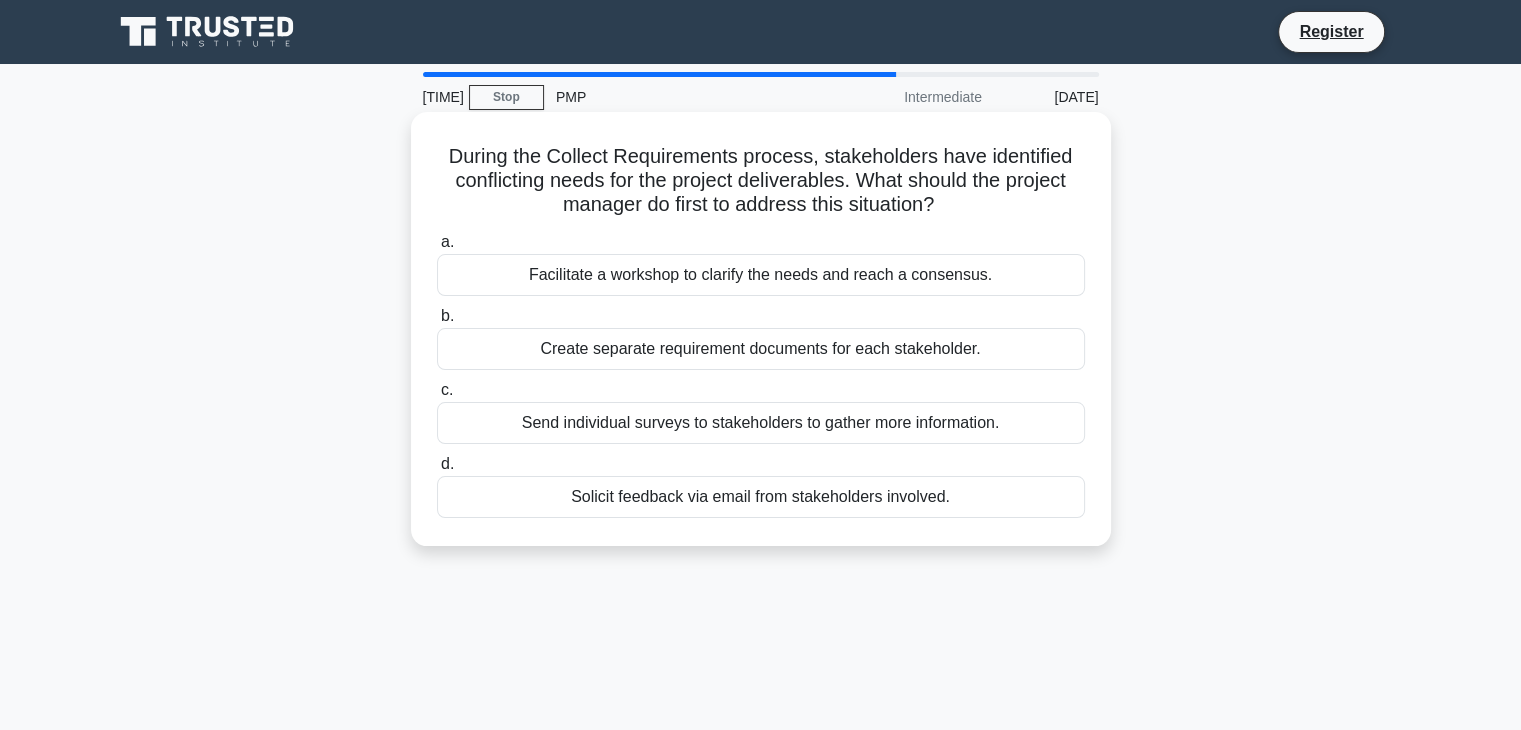 click on "Facilitate a workshop to clarify the needs and reach a consensus." at bounding box center (761, 275) 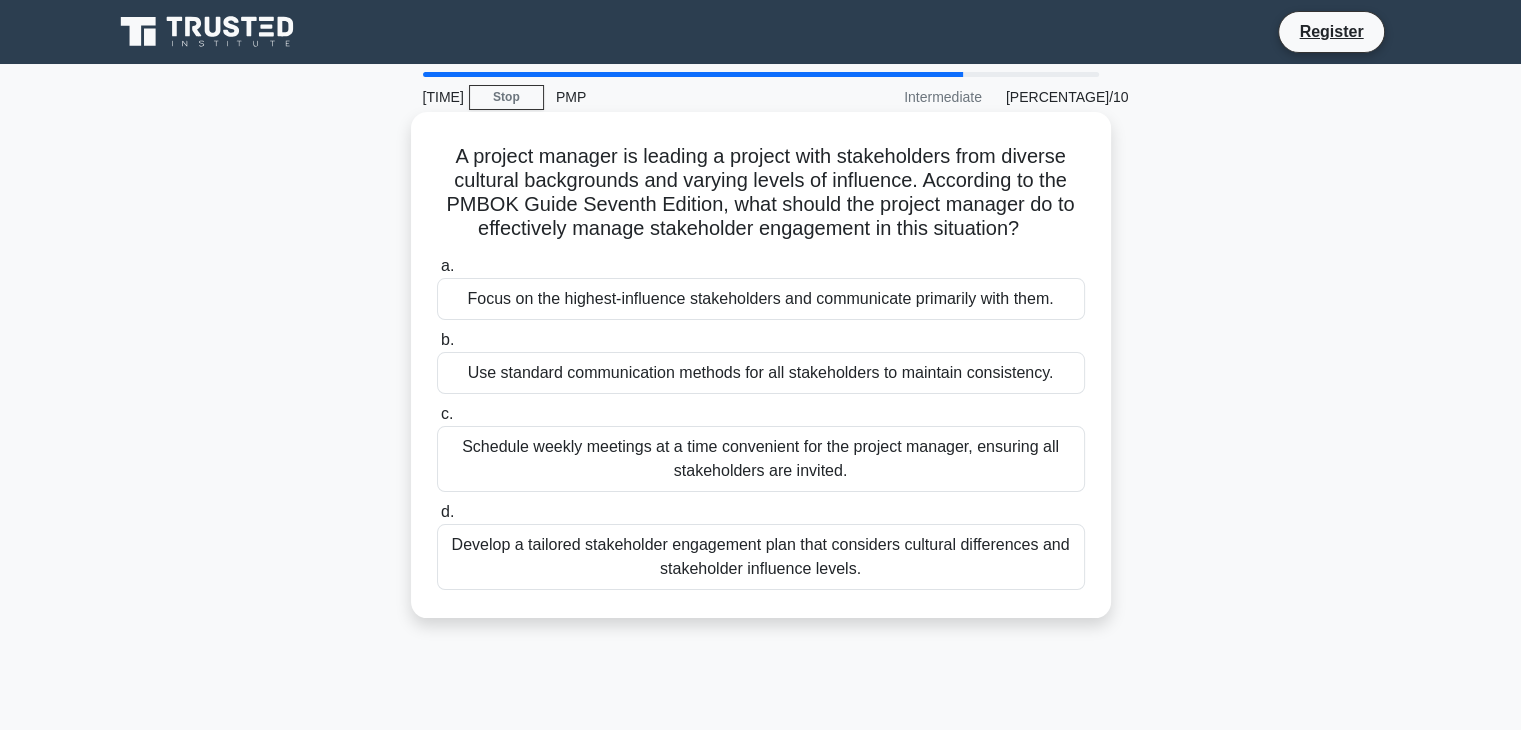 click on "Schedule weekly meetings at a time convenient for the project manager, ensuring all stakeholders are invited." at bounding box center [761, 459] 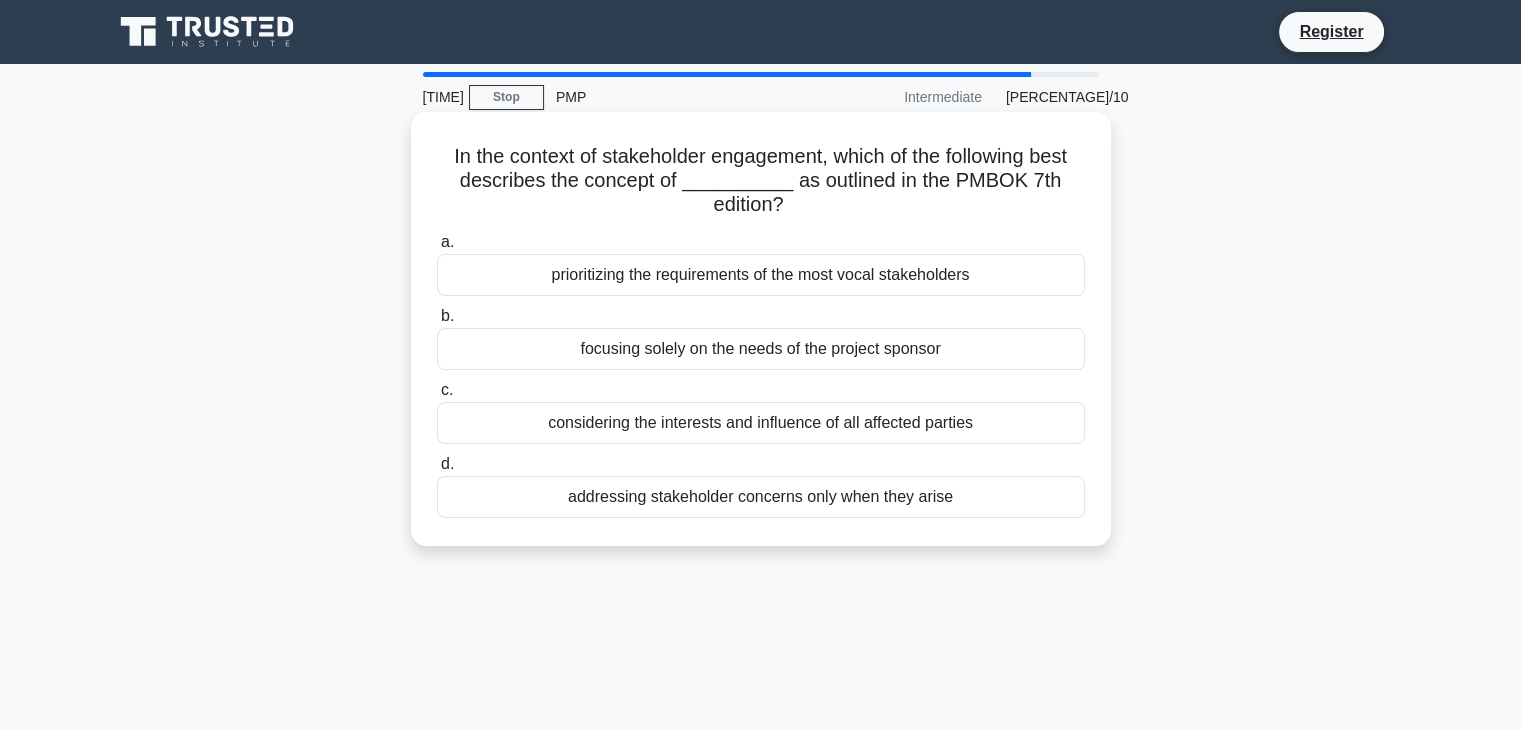 click on "considering the interests and influence of all affected parties" at bounding box center (761, 423) 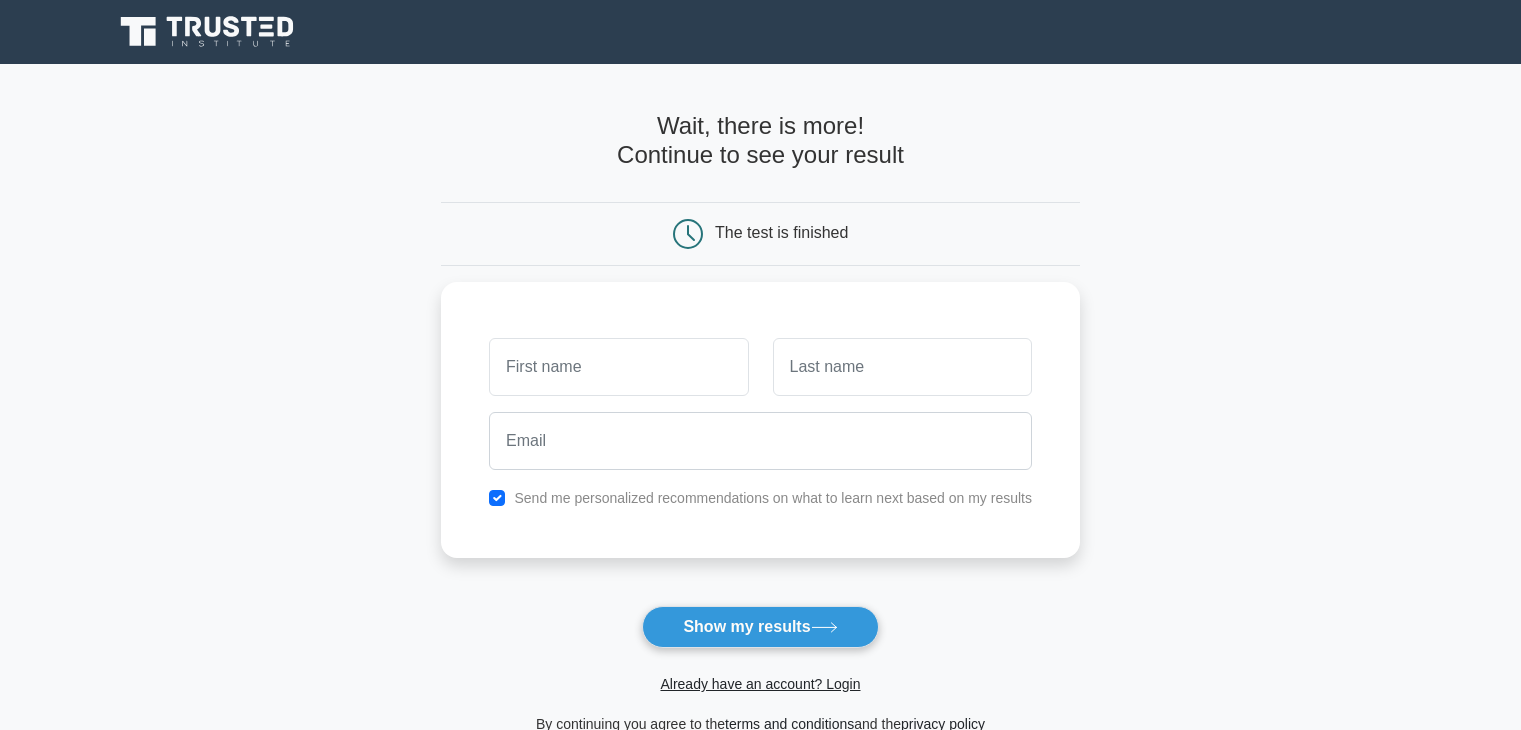 scroll, scrollTop: 0, scrollLeft: 0, axis: both 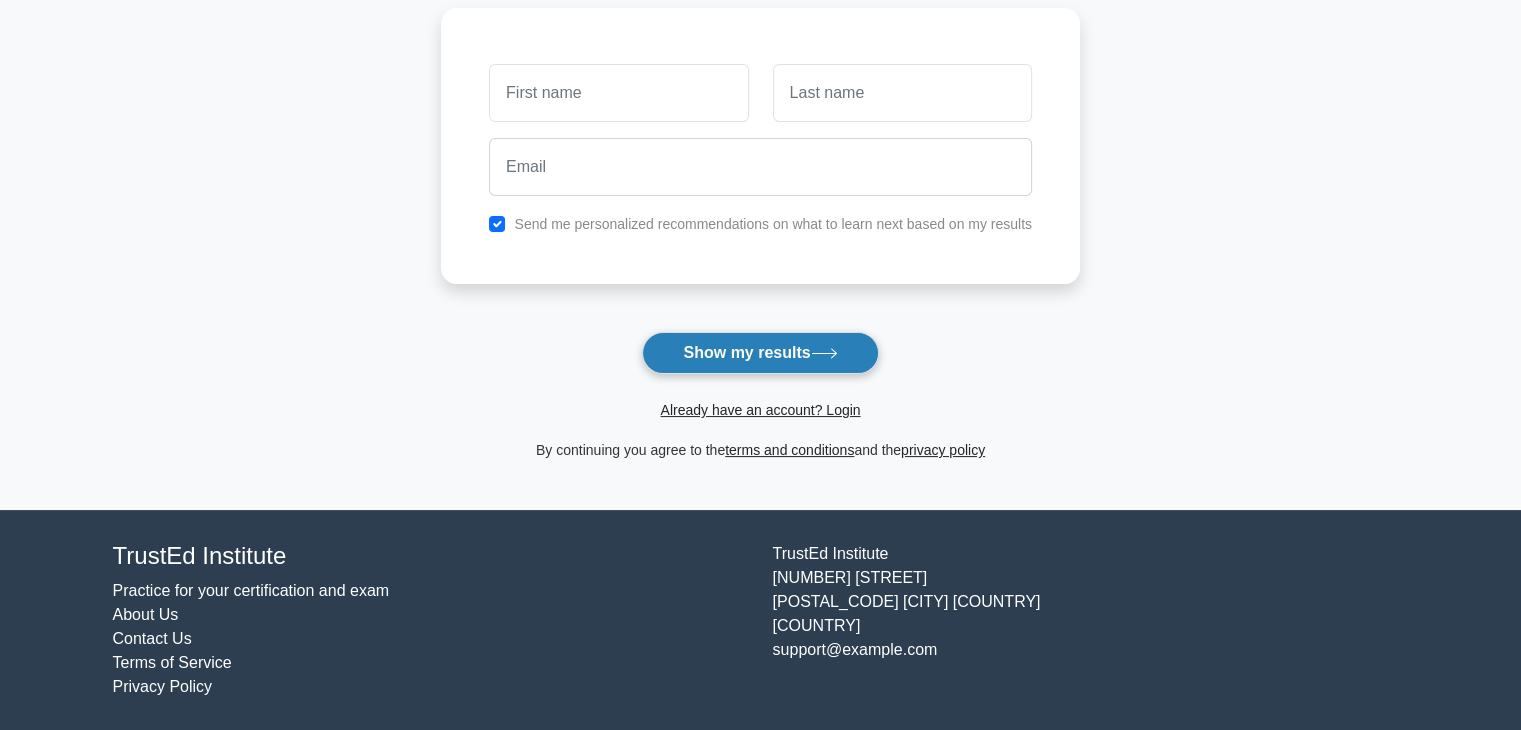 click on "Show my results" at bounding box center [760, 353] 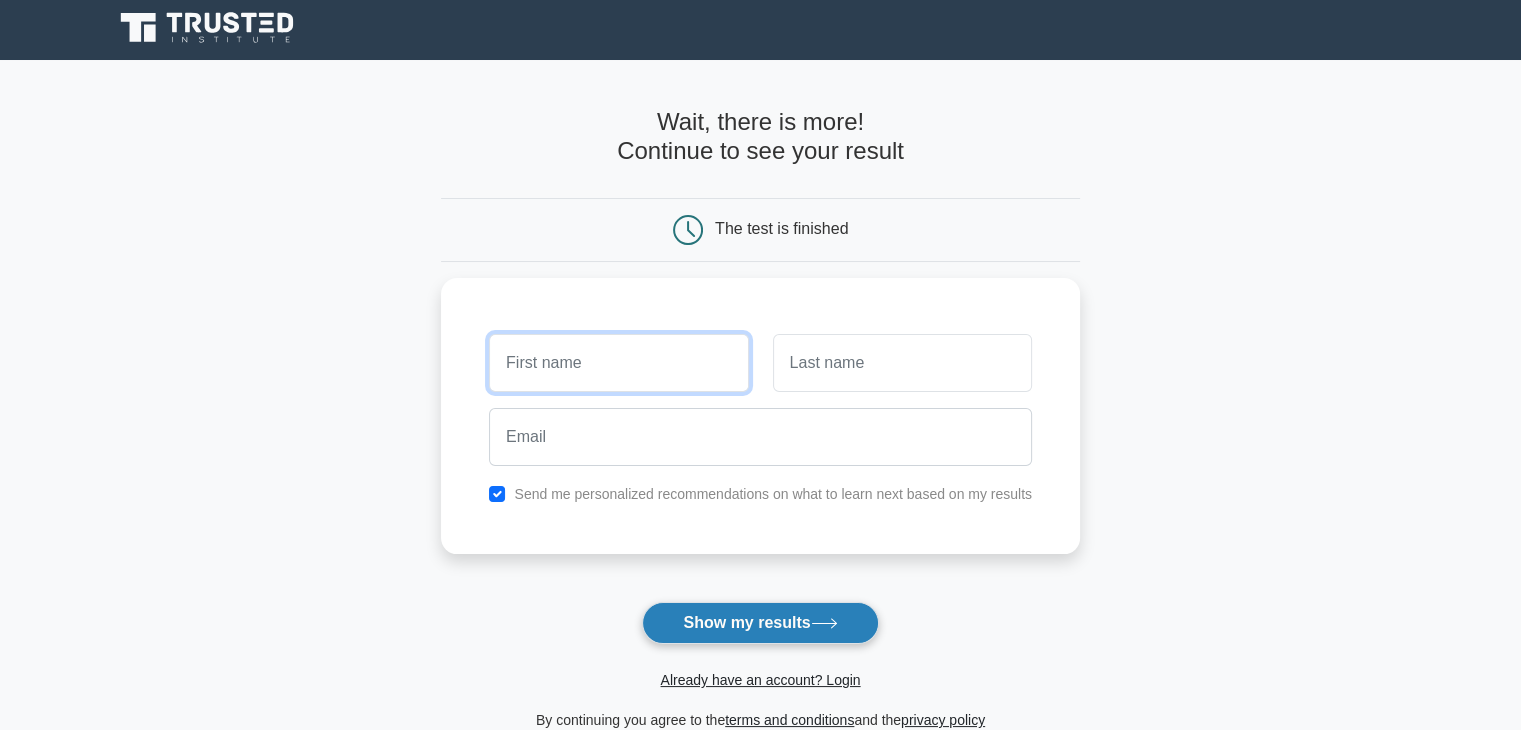 scroll, scrollTop: 0, scrollLeft: 0, axis: both 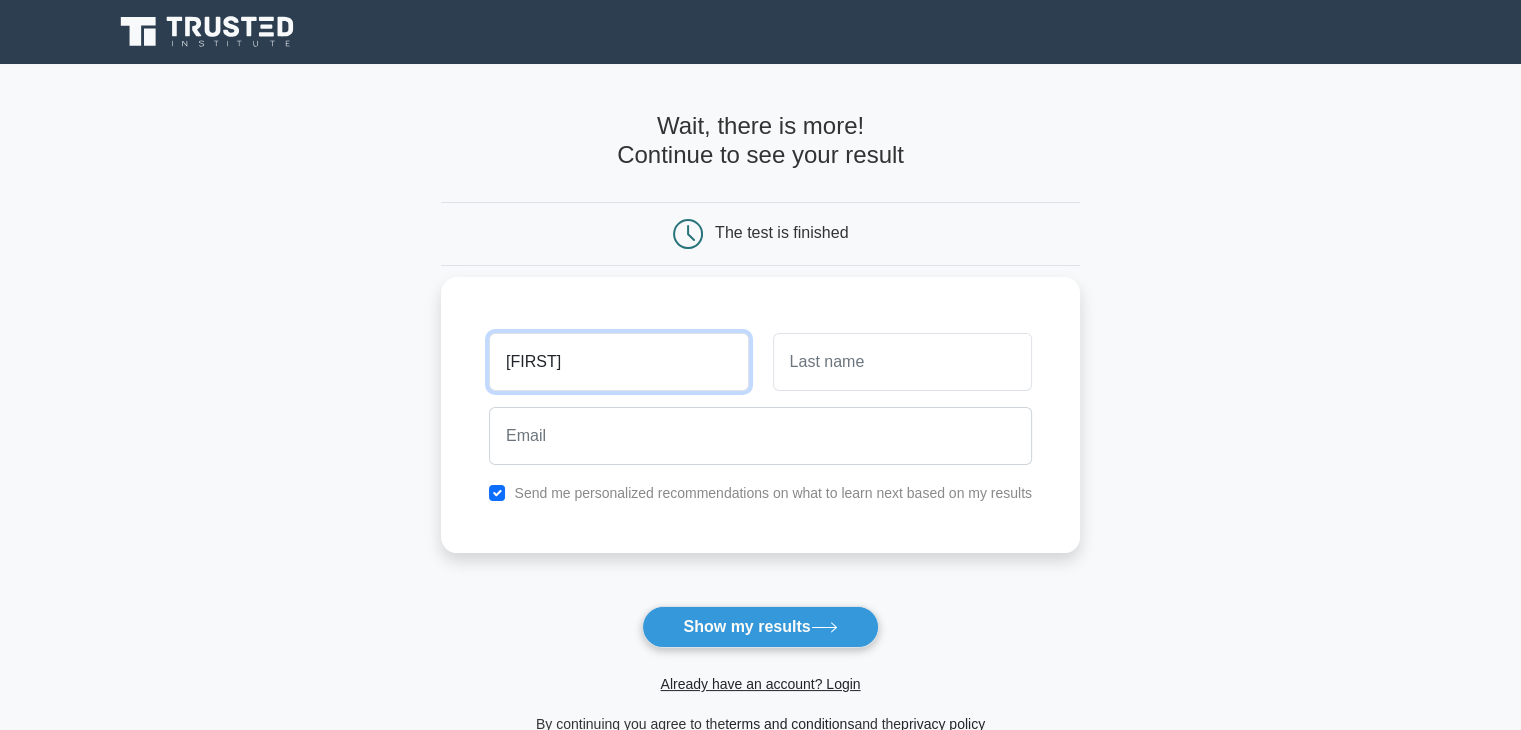 type on "[FIRST]" 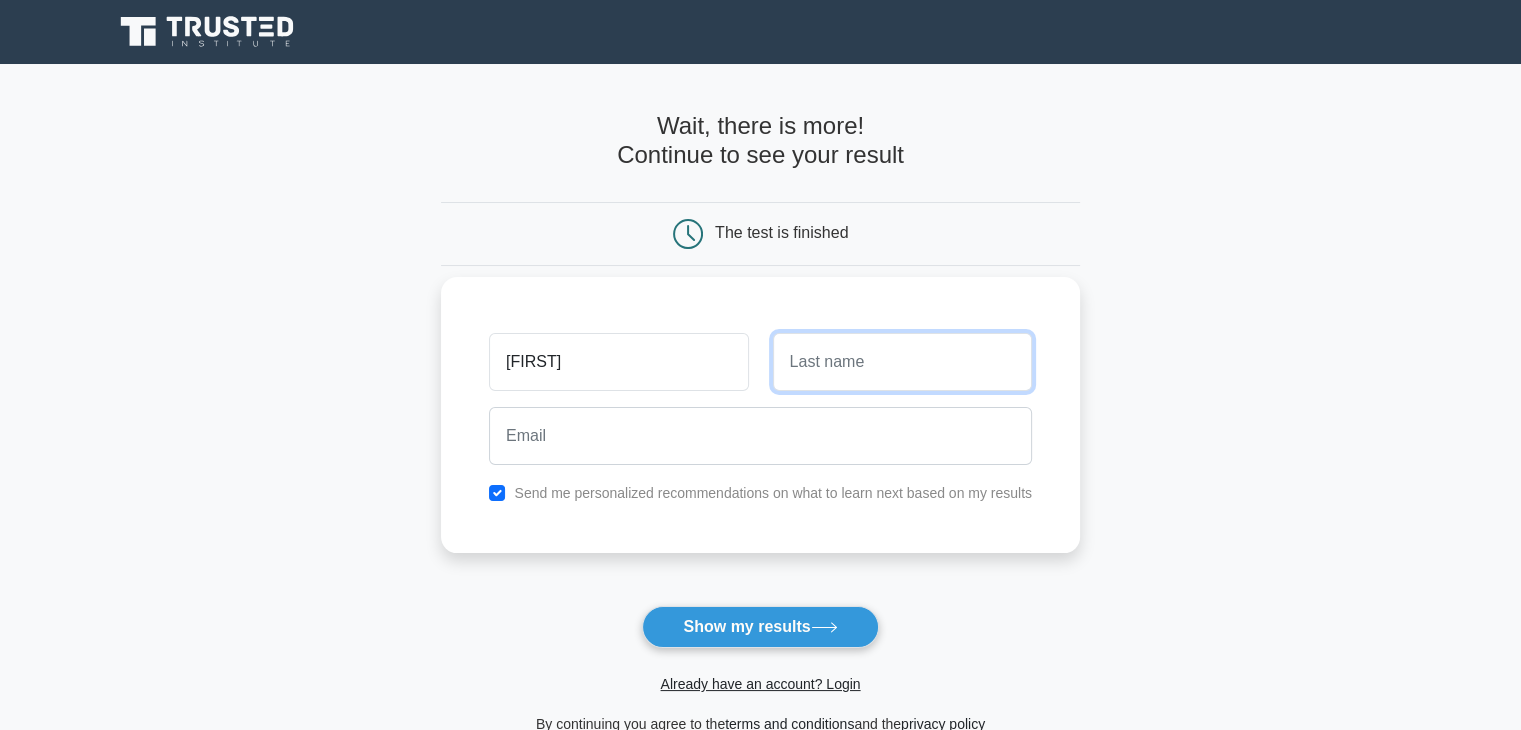 click at bounding box center [902, 362] 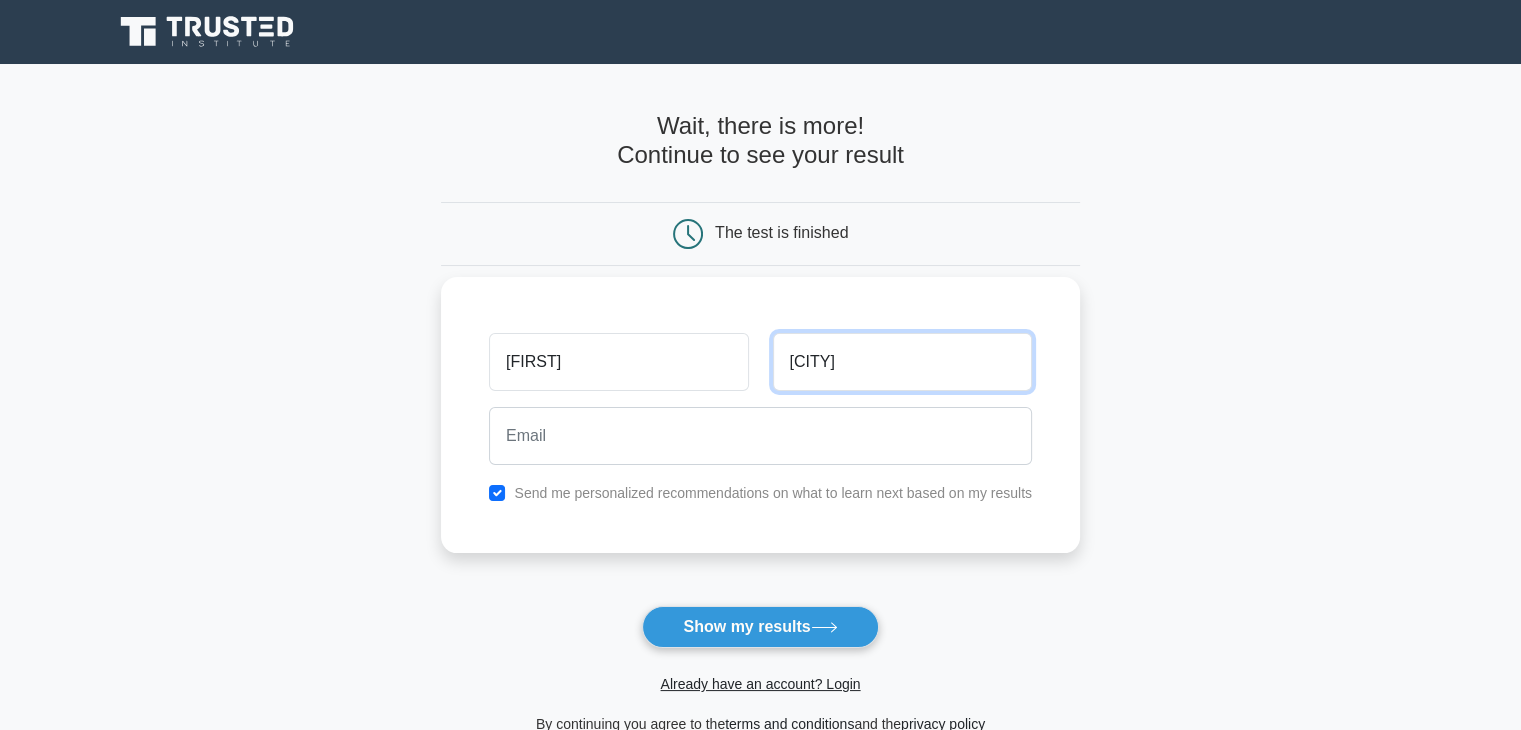 type on "[CITY]" 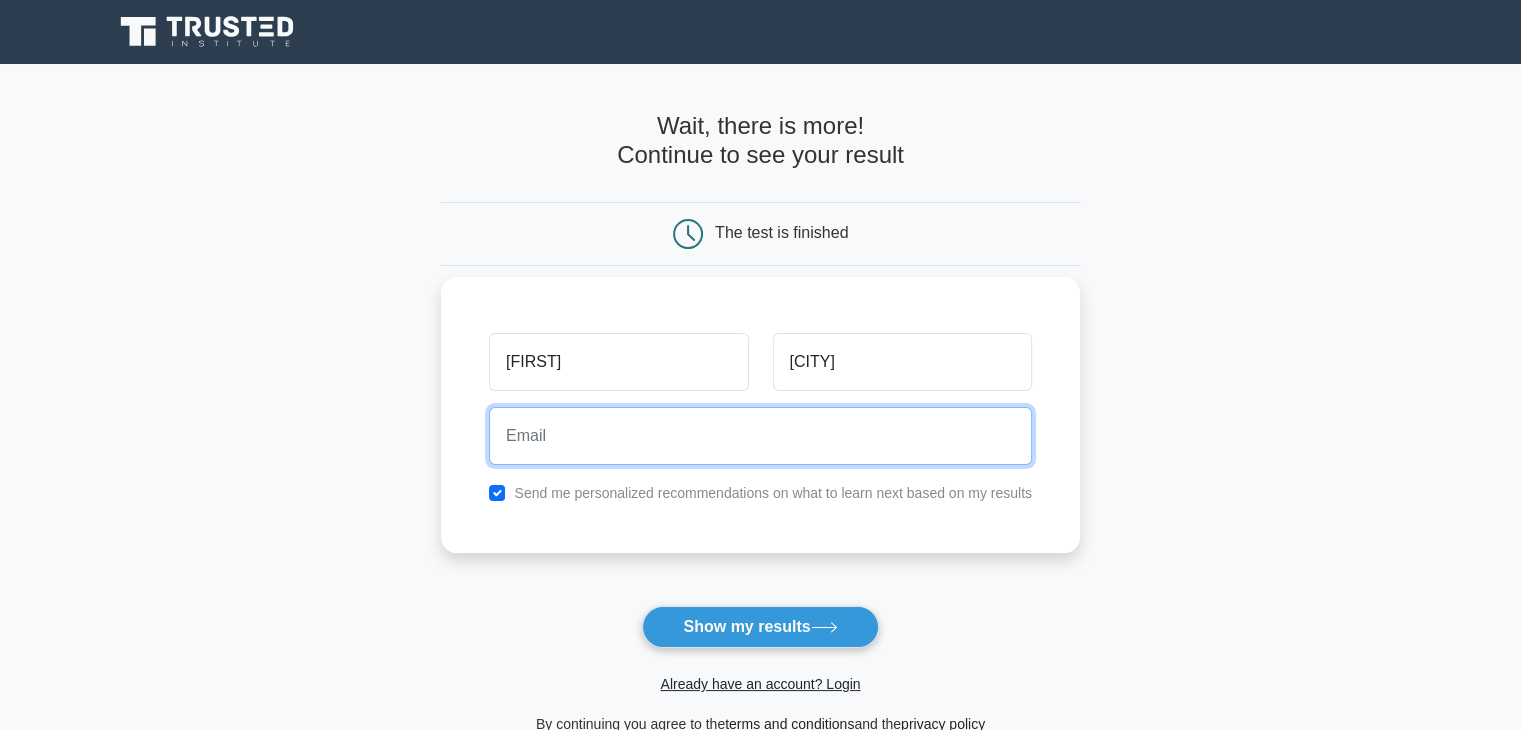 click at bounding box center [760, 436] 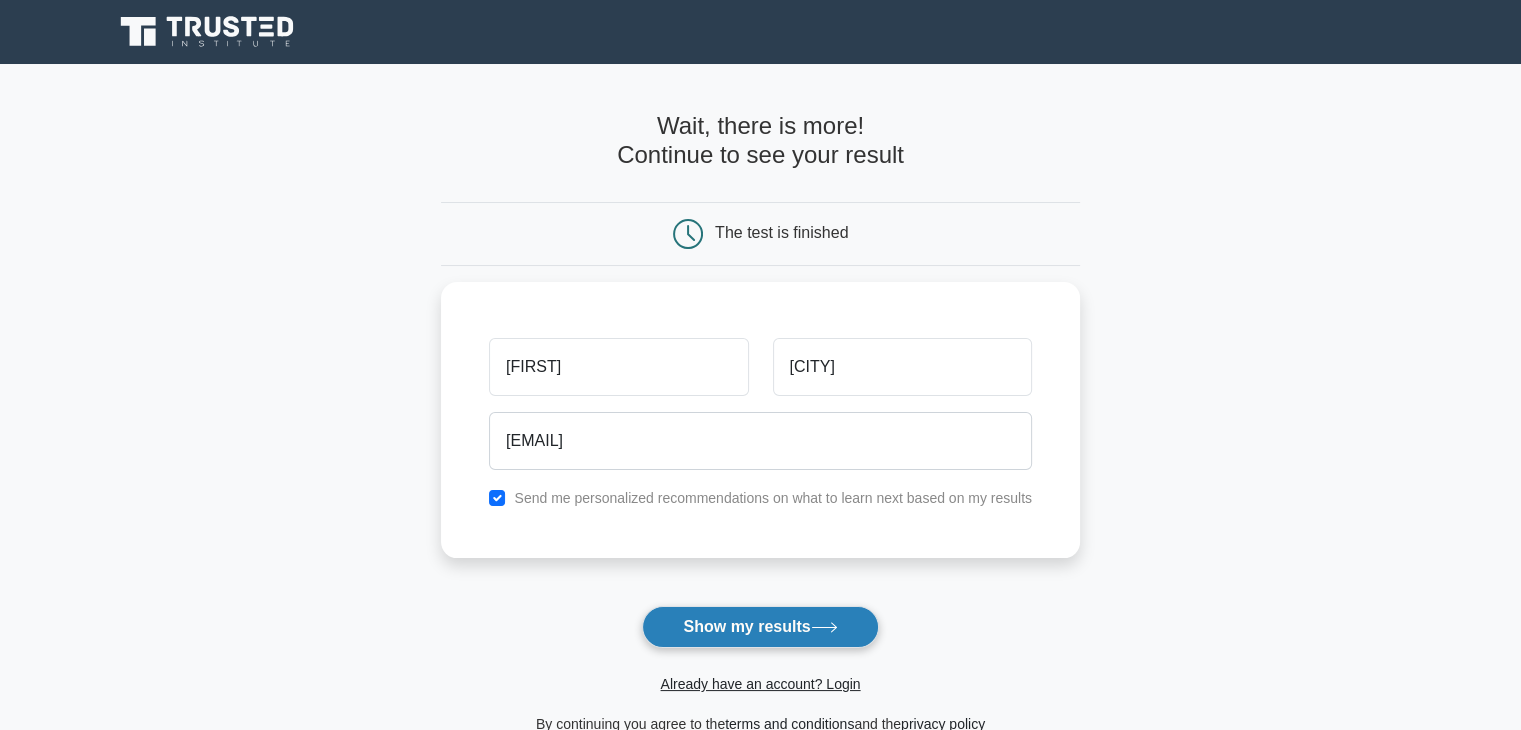 click on "Show my results" at bounding box center (760, 627) 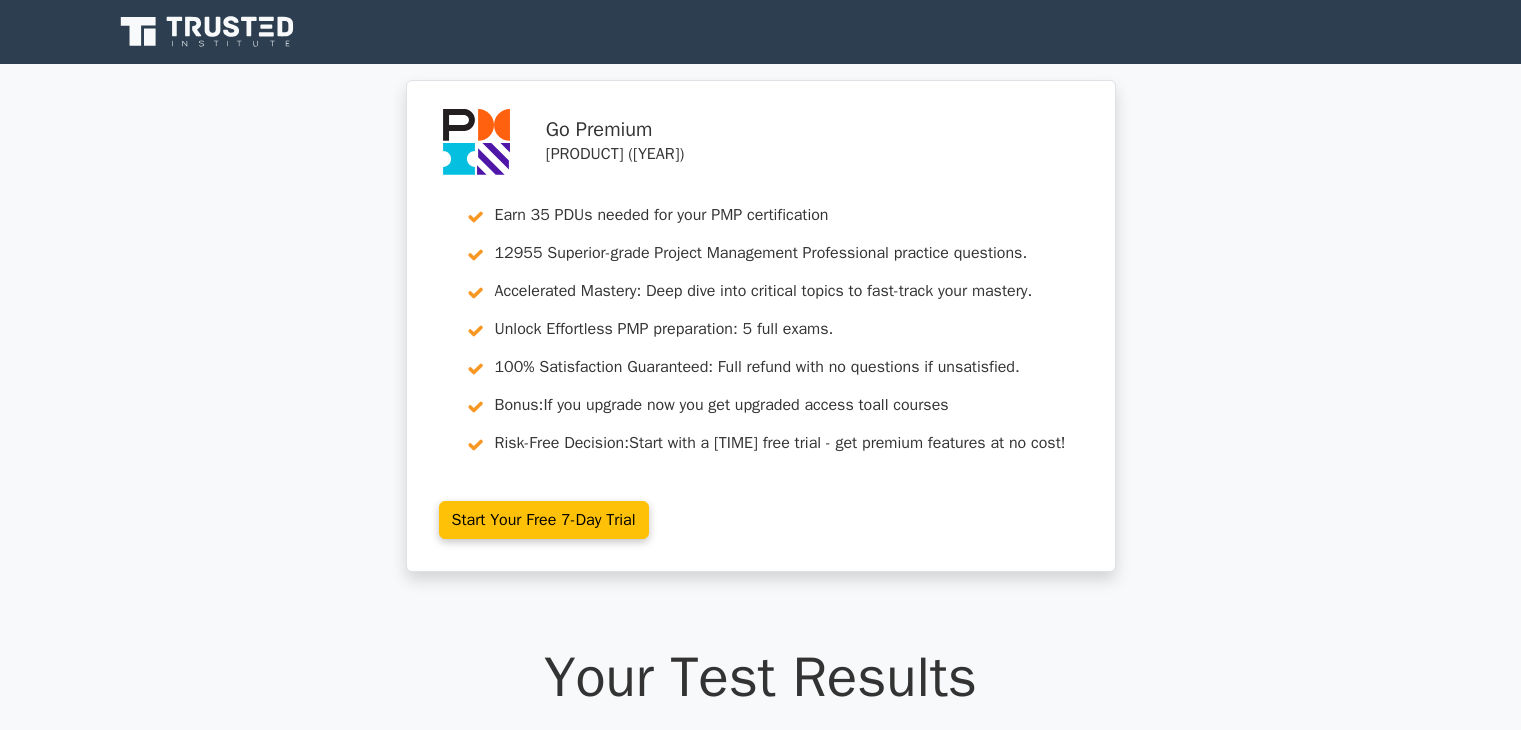 scroll, scrollTop: 0, scrollLeft: 0, axis: both 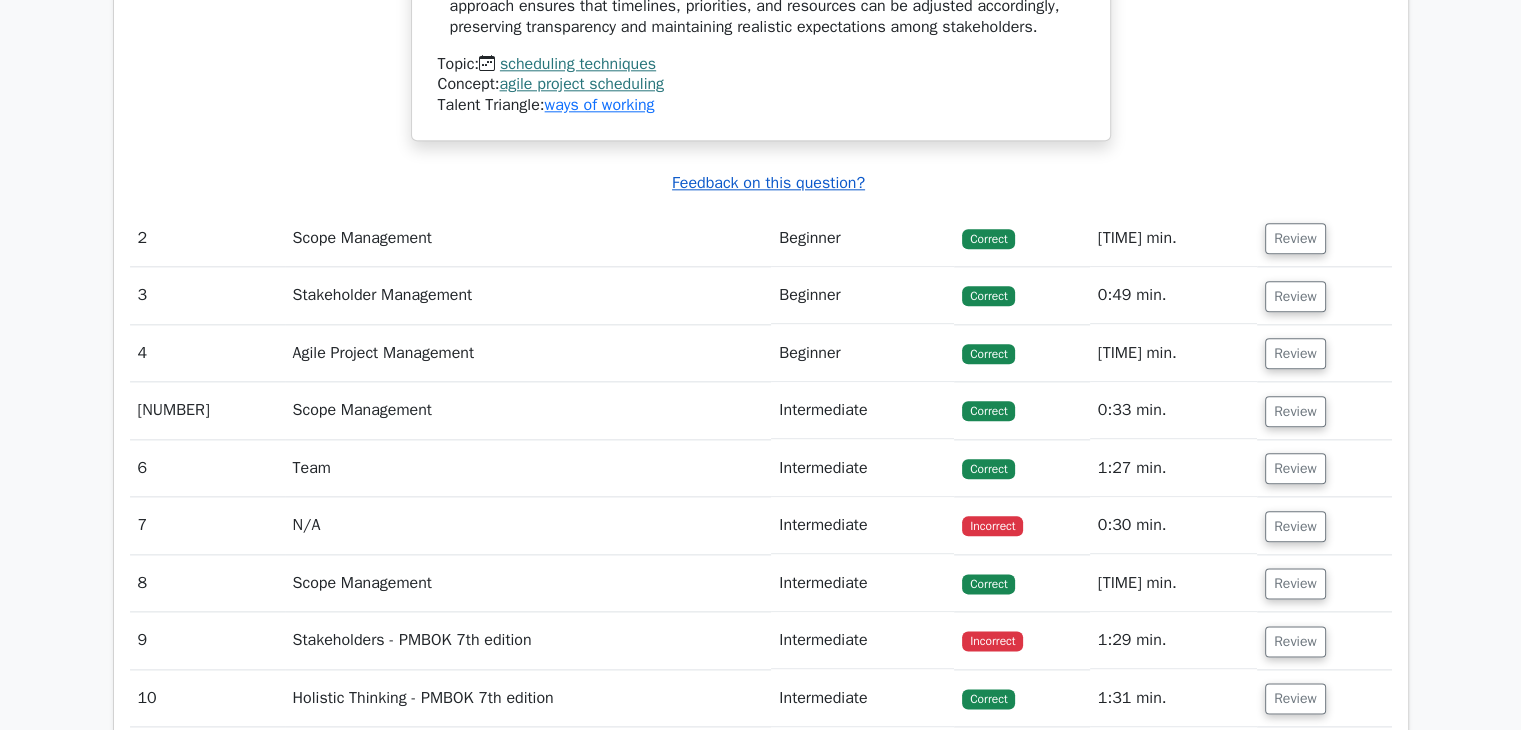 click on "Feedback on this question?" at bounding box center [768, 183] 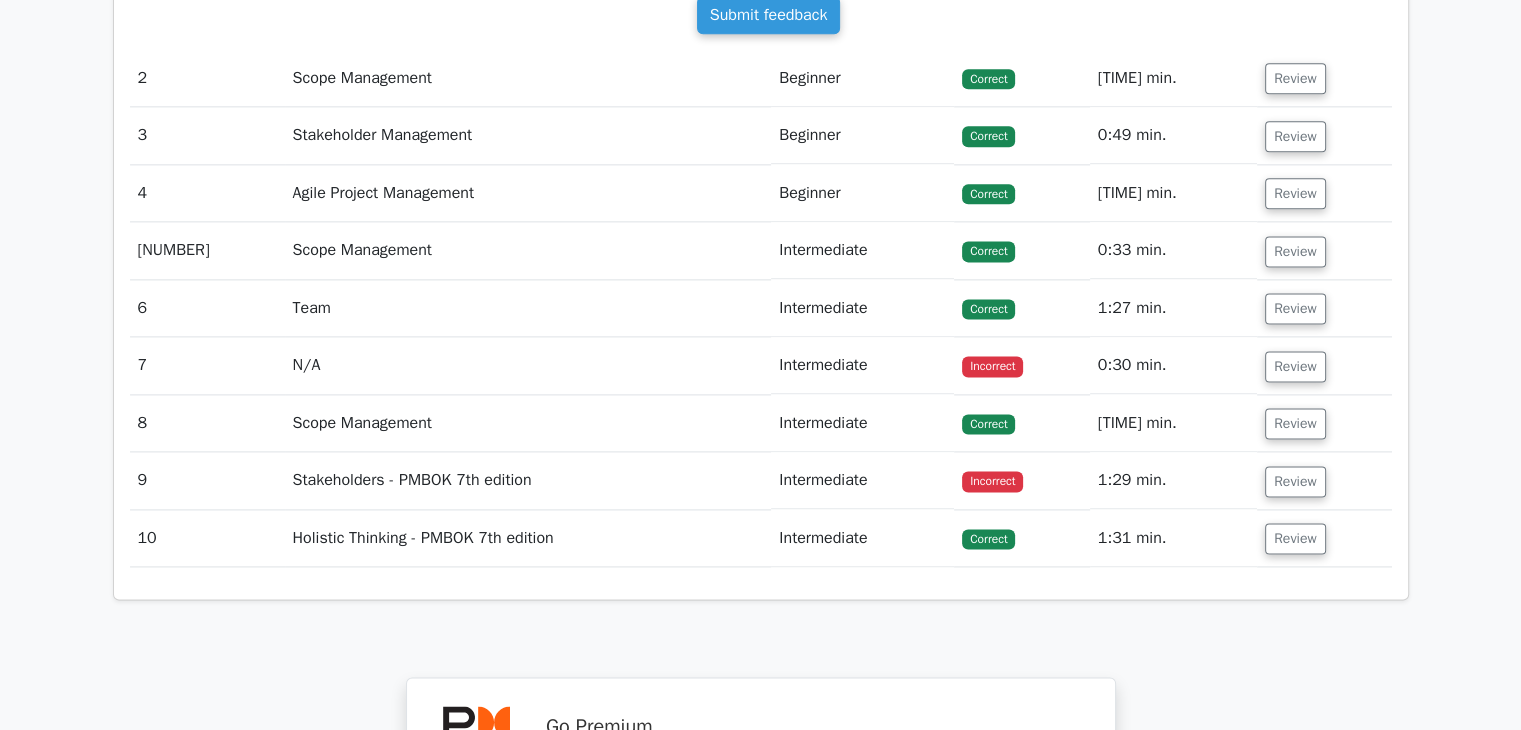 scroll, scrollTop: 2597, scrollLeft: 0, axis: vertical 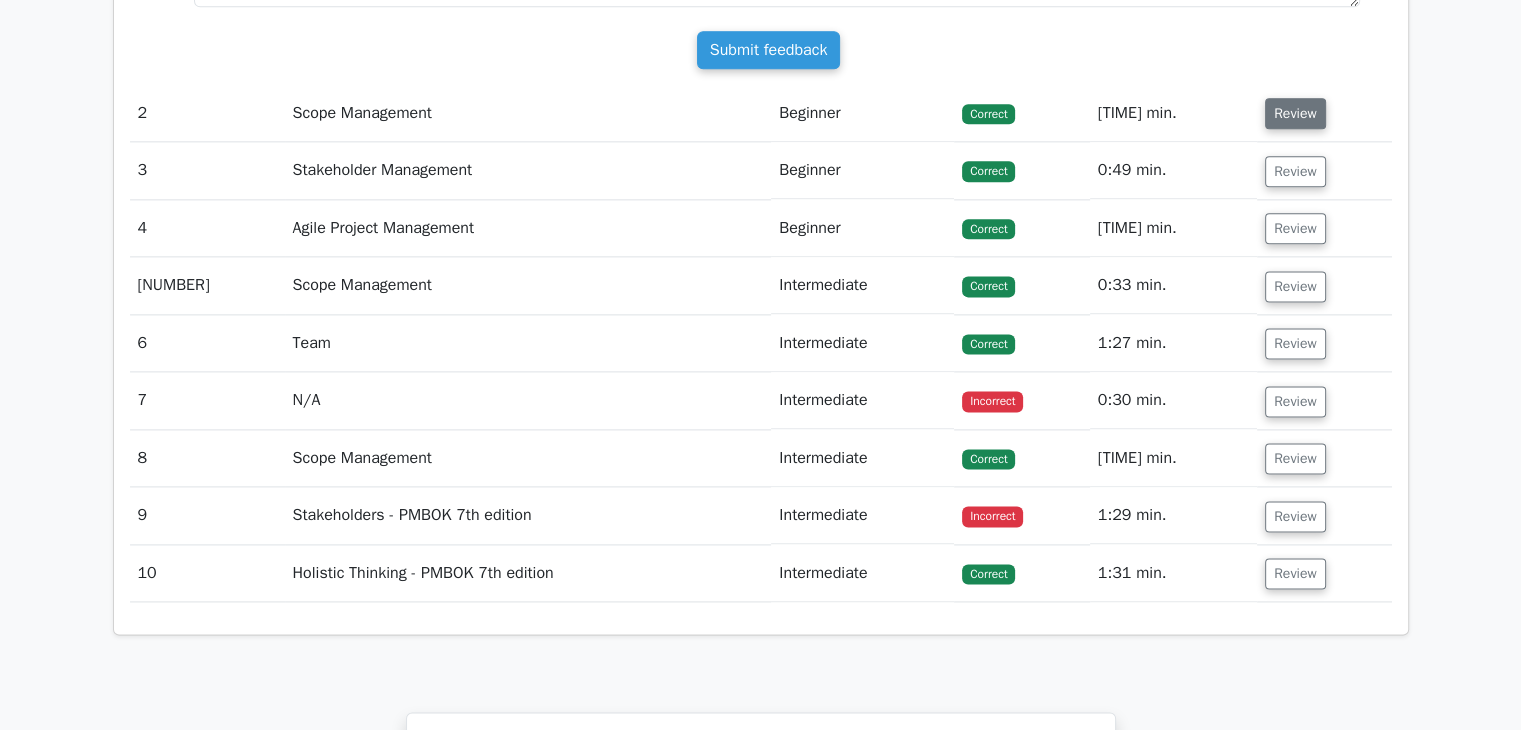click on "Review" at bounding box center [1295, 113] 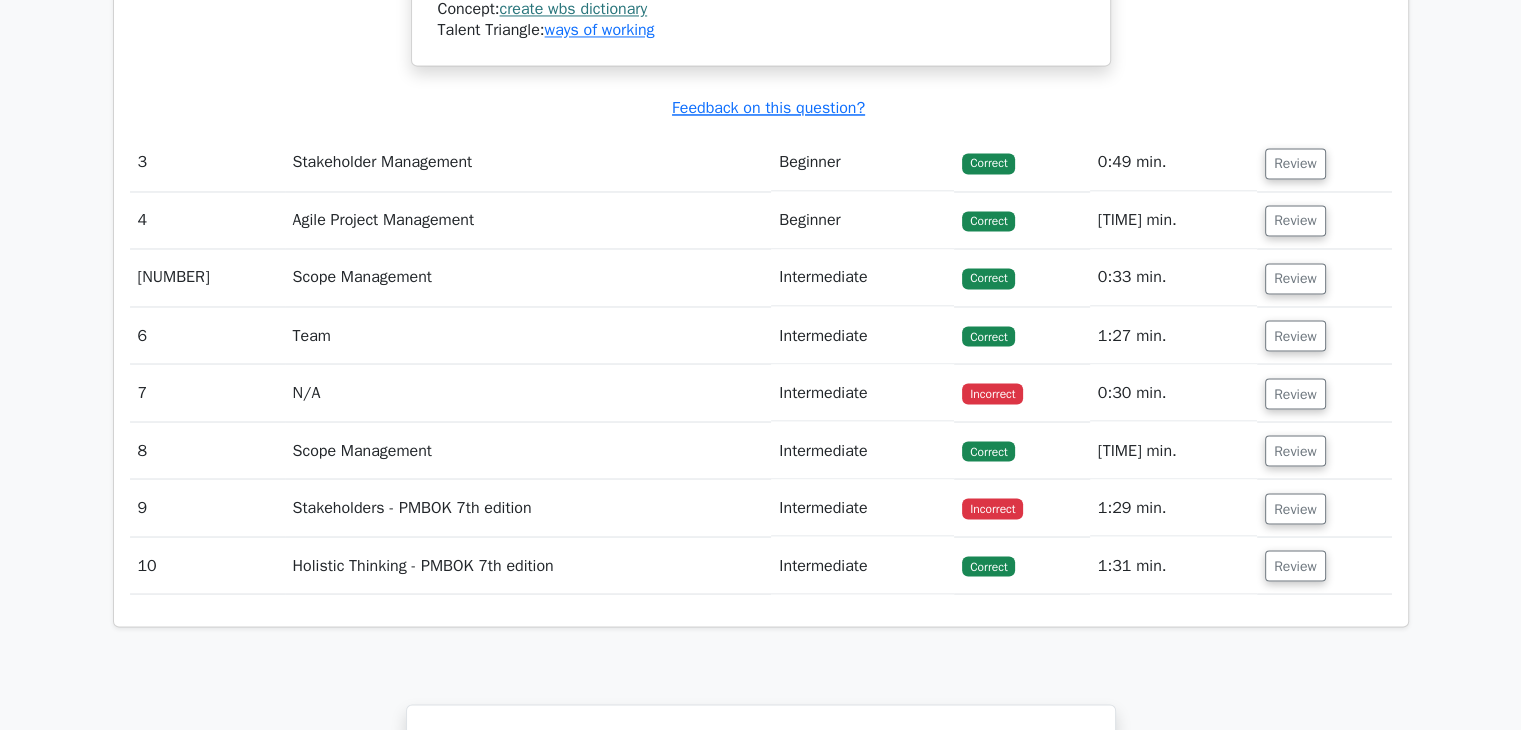 scroll, scrollTop: 3497, scrollLeft: 0, axis: vertical 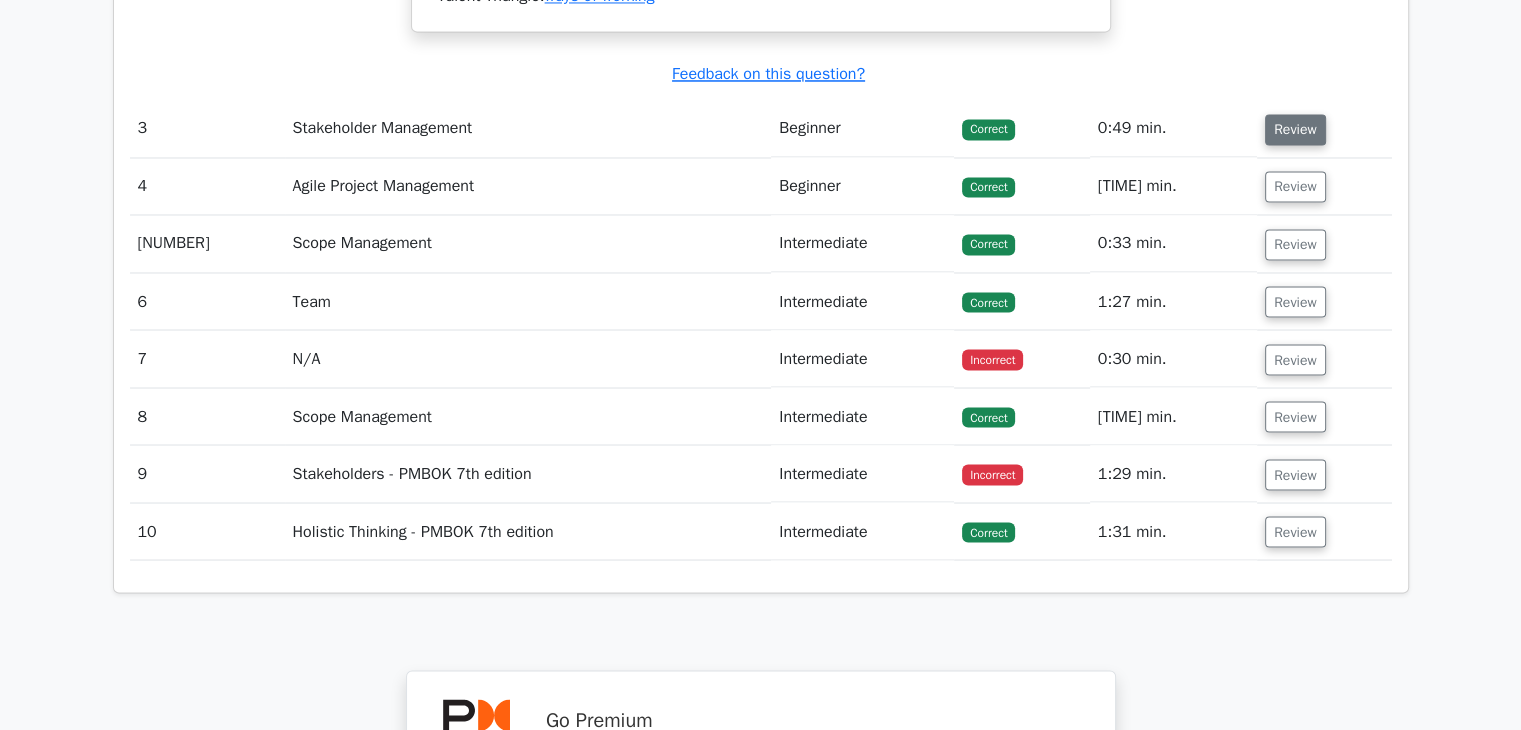 click on "Review" at bounding box center [1295, 129] 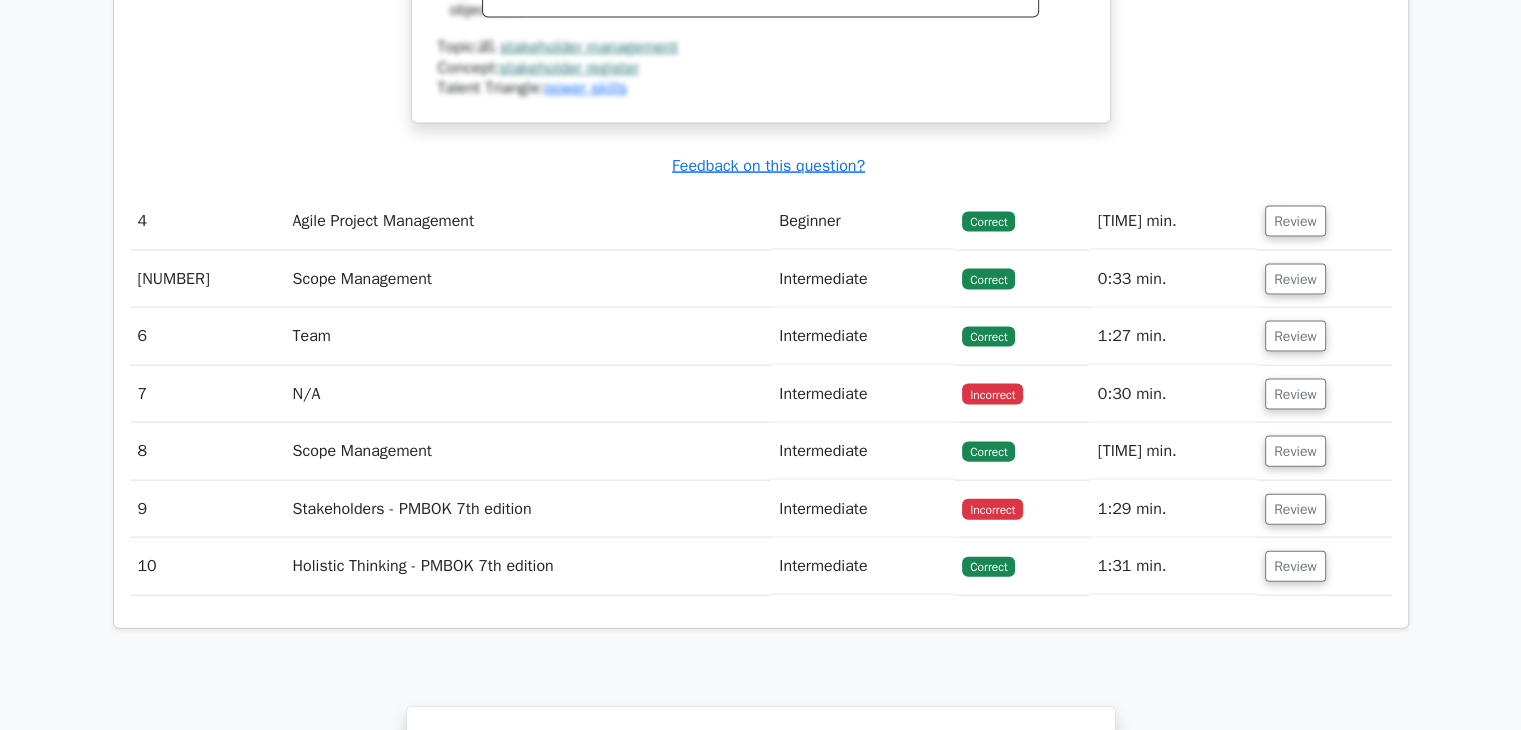 scroll, scrollTop: 4397, scrollLeft: 0, axis: vertical 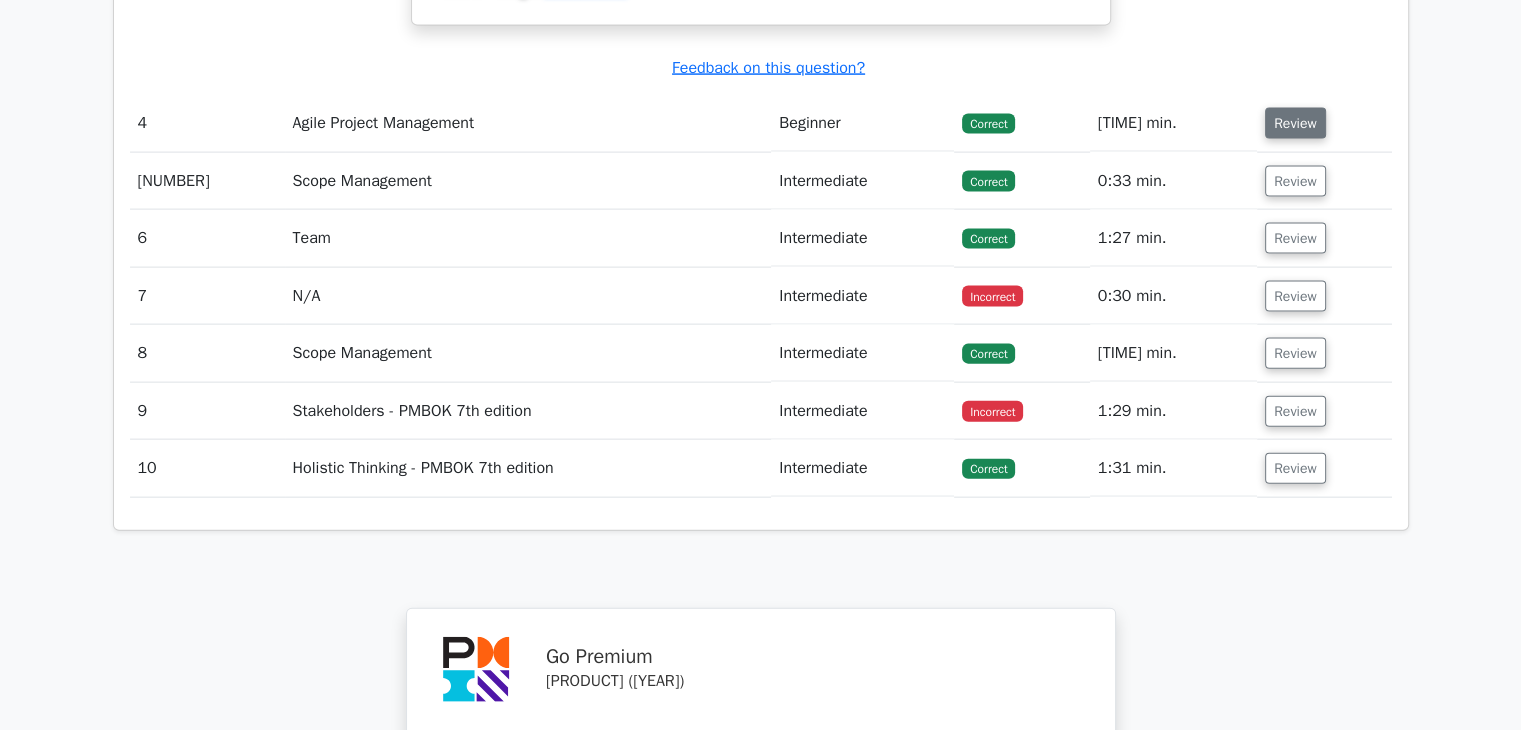 click on "Review" at bounding box center (1295, 123) 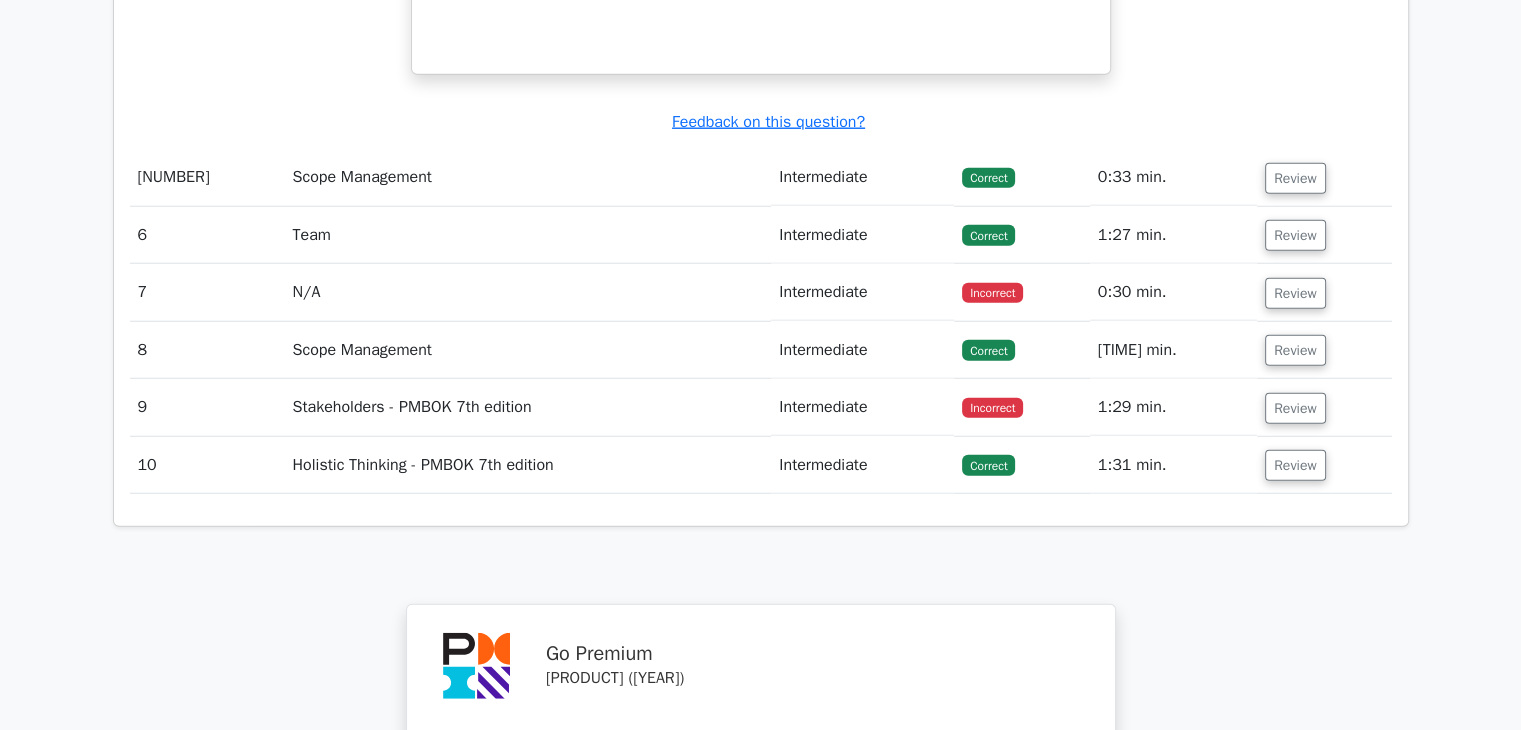 scroll, scrollTop: 5297, scrollLeft: 0, axis: vertical 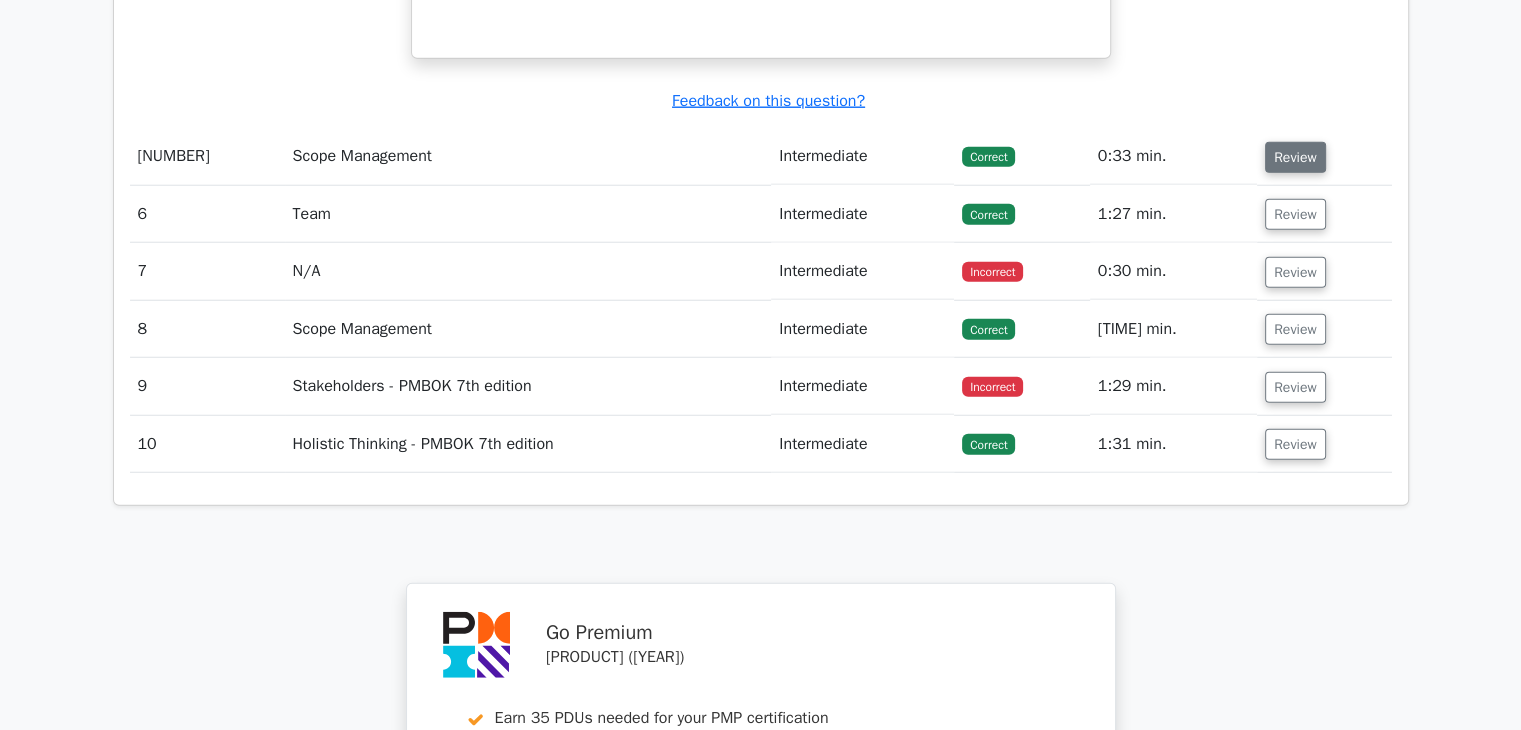 click on "Review" at bounding box center [1295, 157] 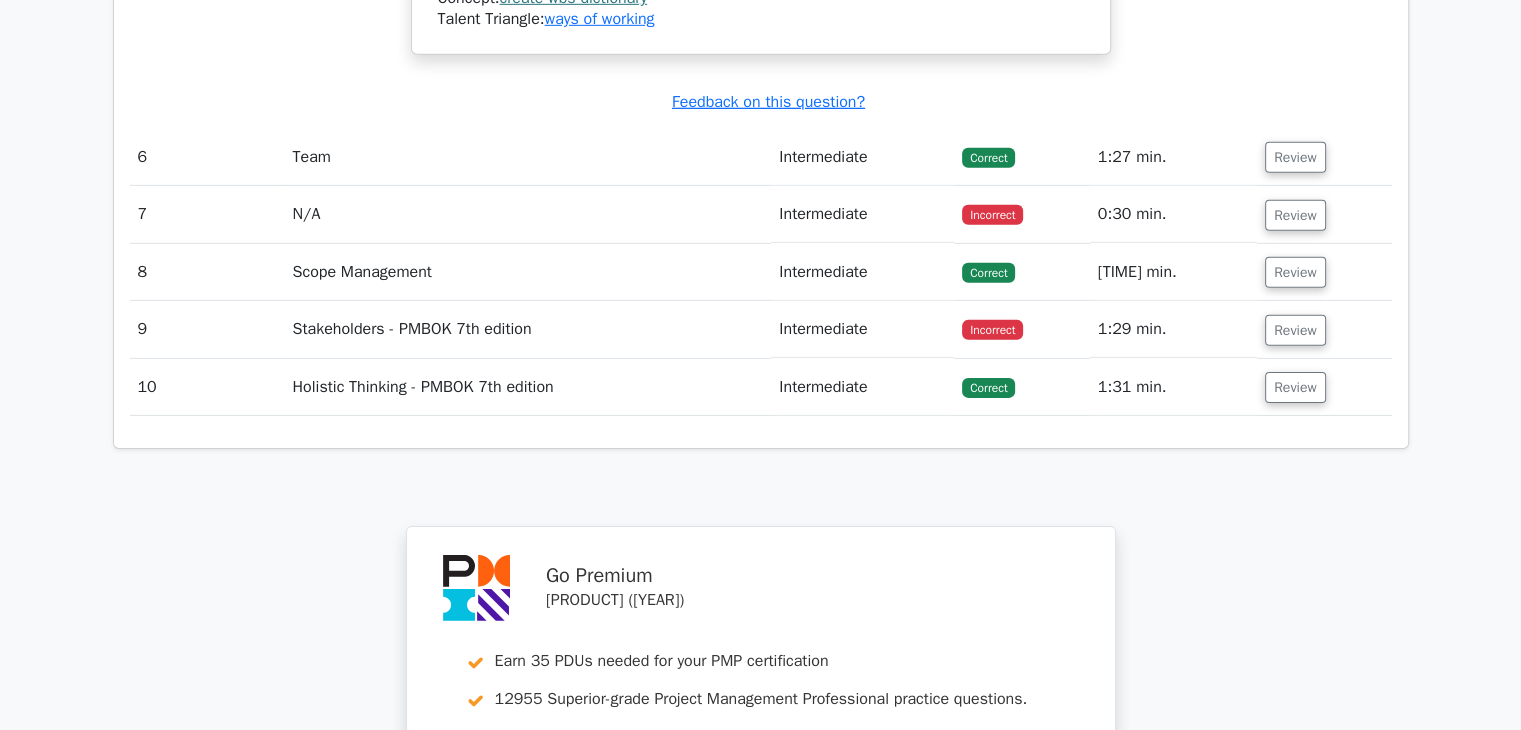 scroll, scrollTop: 6297, scrollLeft: 0, axis: vertical 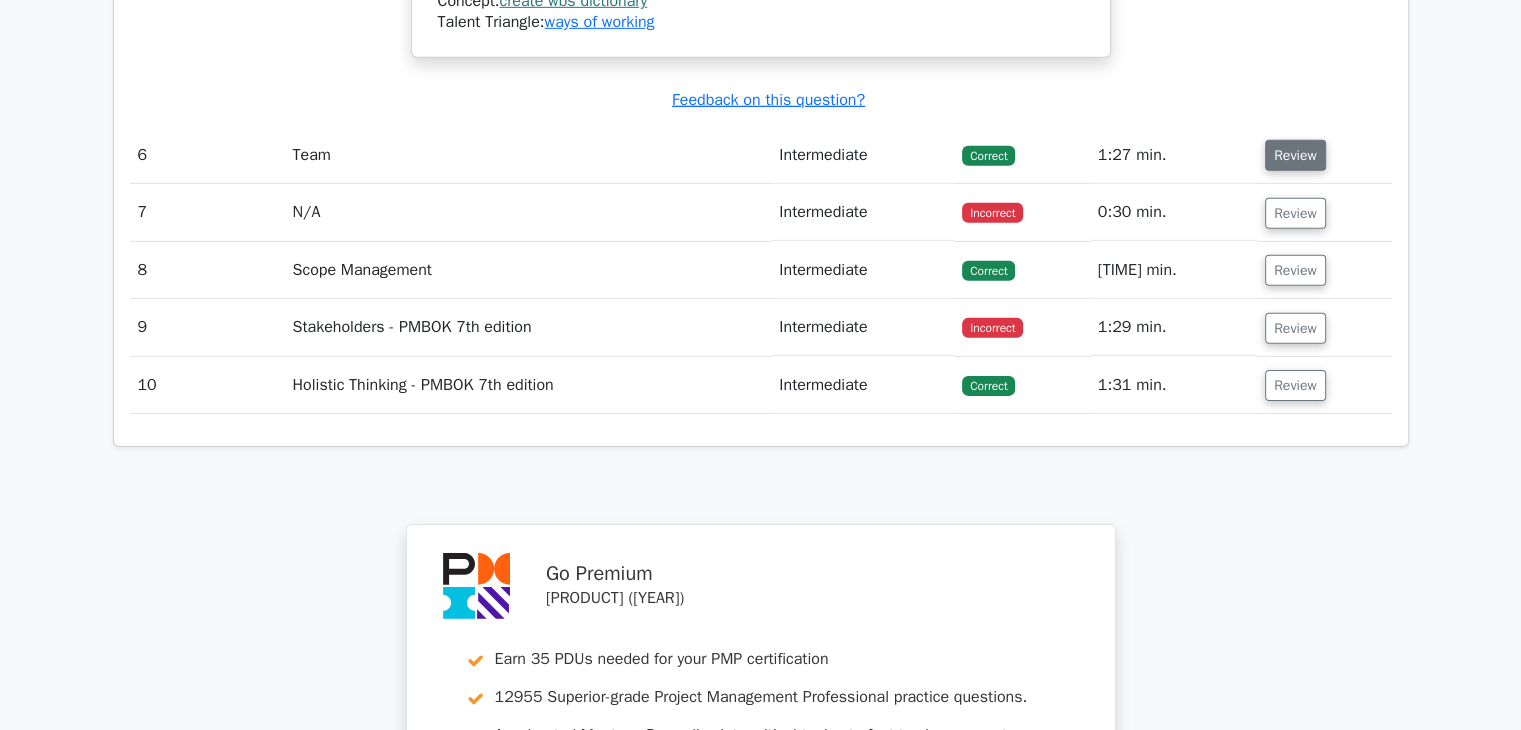 click on "Review" at bounding box center (1295, 155) 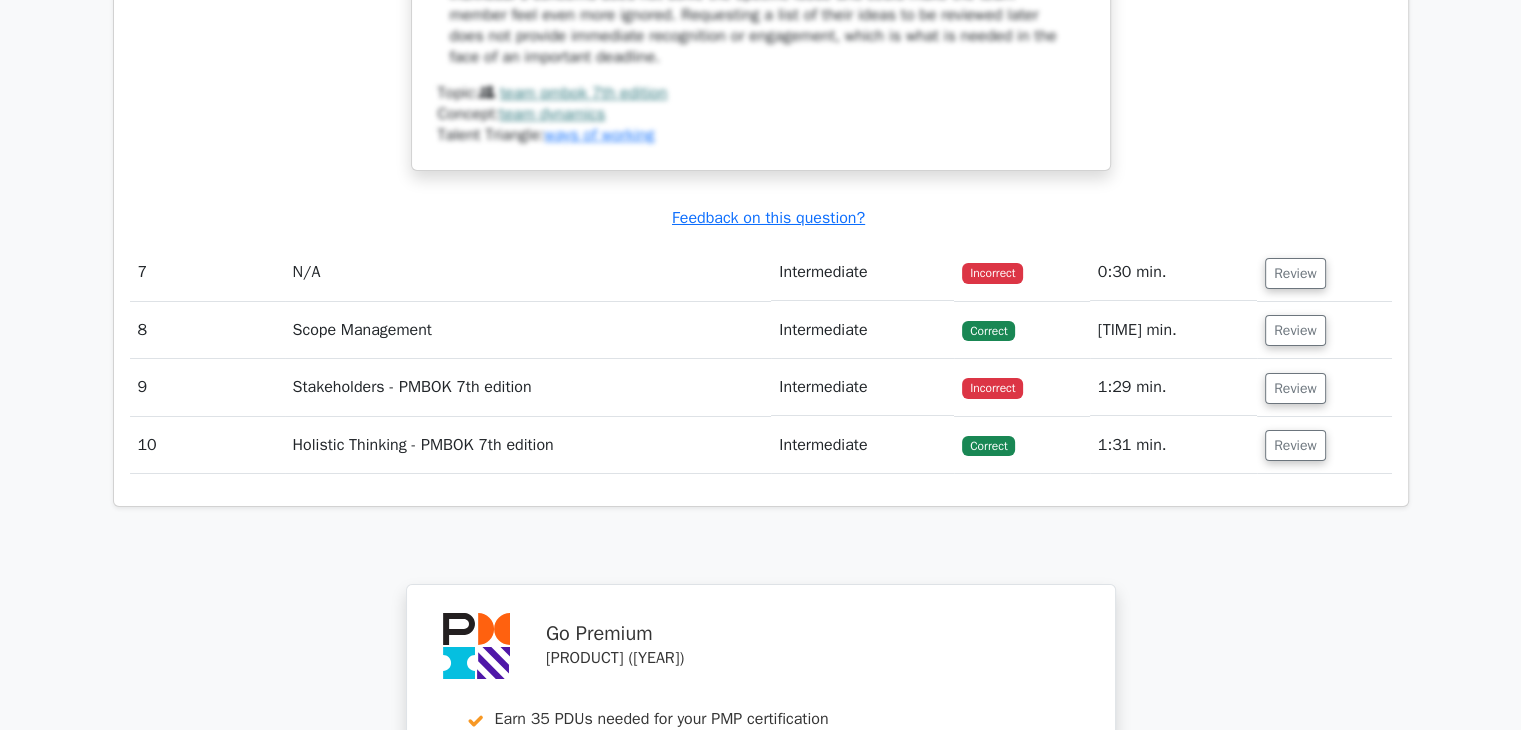 scroll, scrollTop: 7297, scrollLeft: 0, axis: vertical 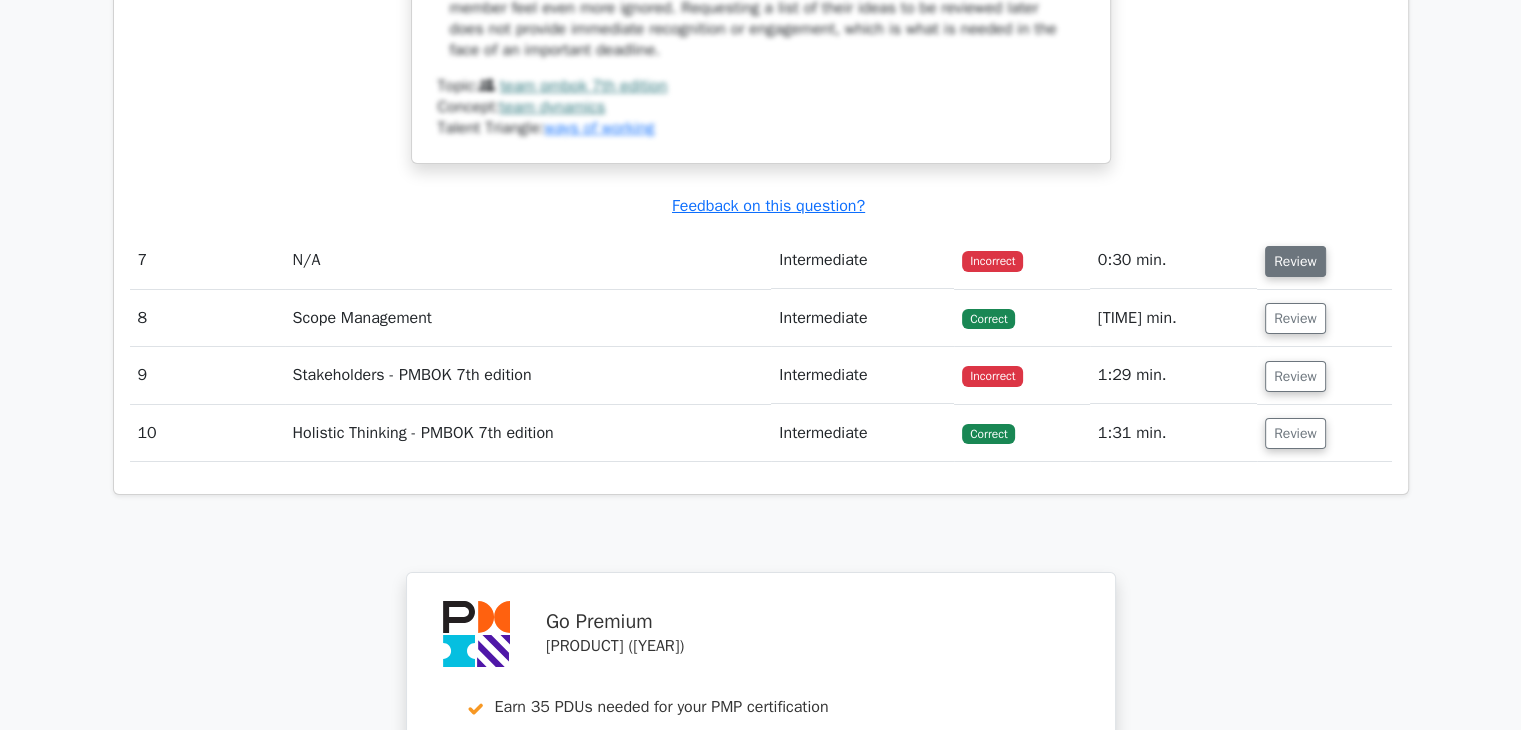 click on "Review" at bounding box center (1295, 261) 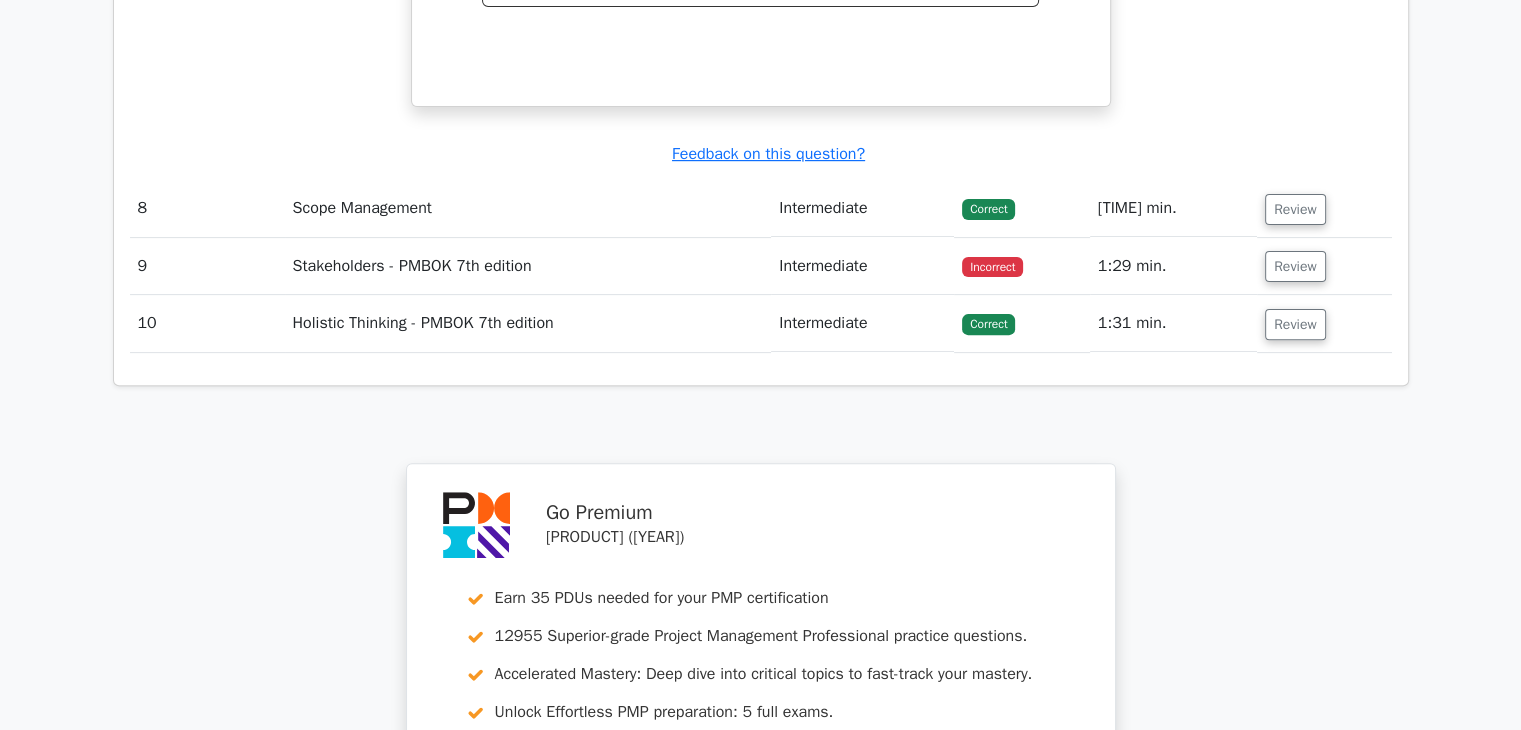 scroll, scrollTop: 8297, scrollLeft: 0, axis: vertical 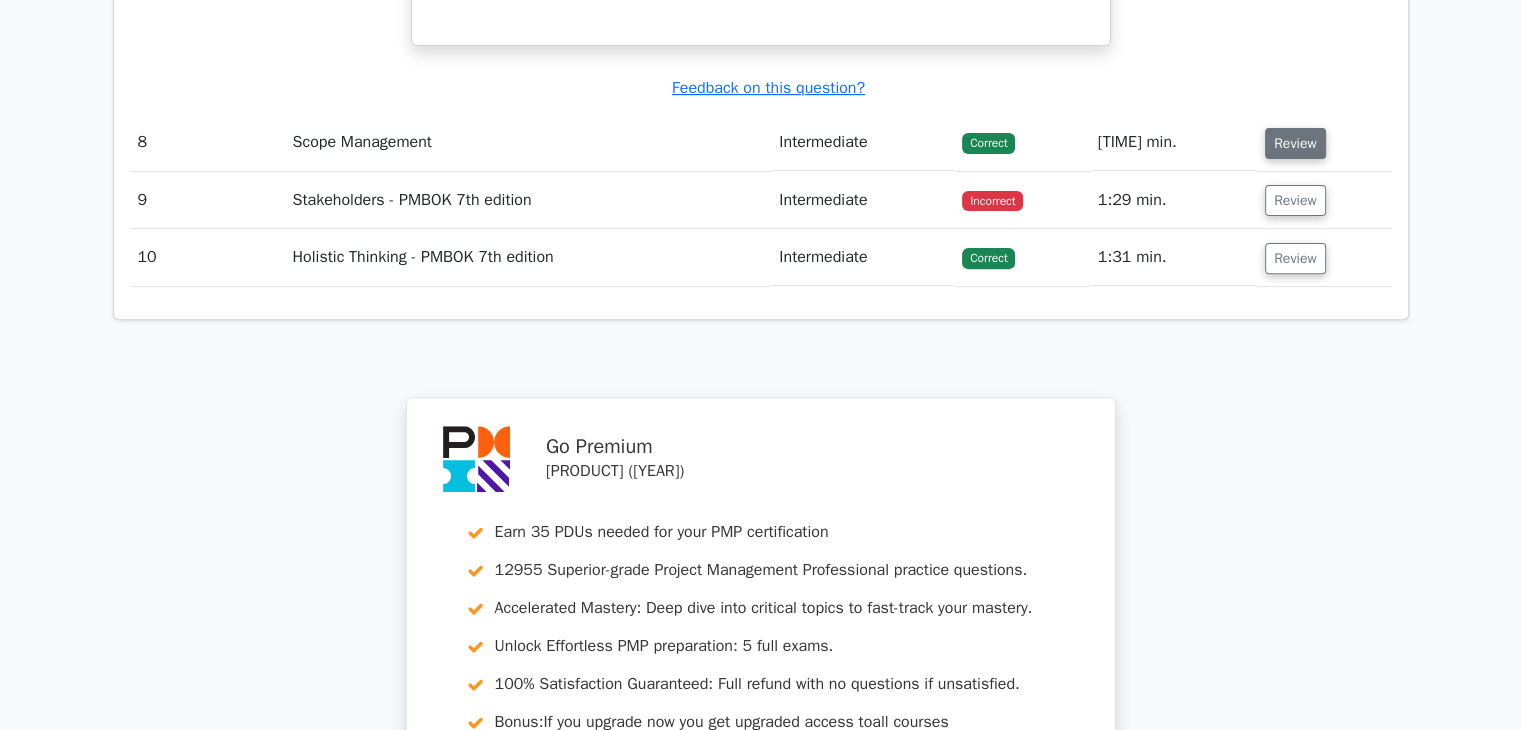click on "Review" at bounding box center (1295, 143) 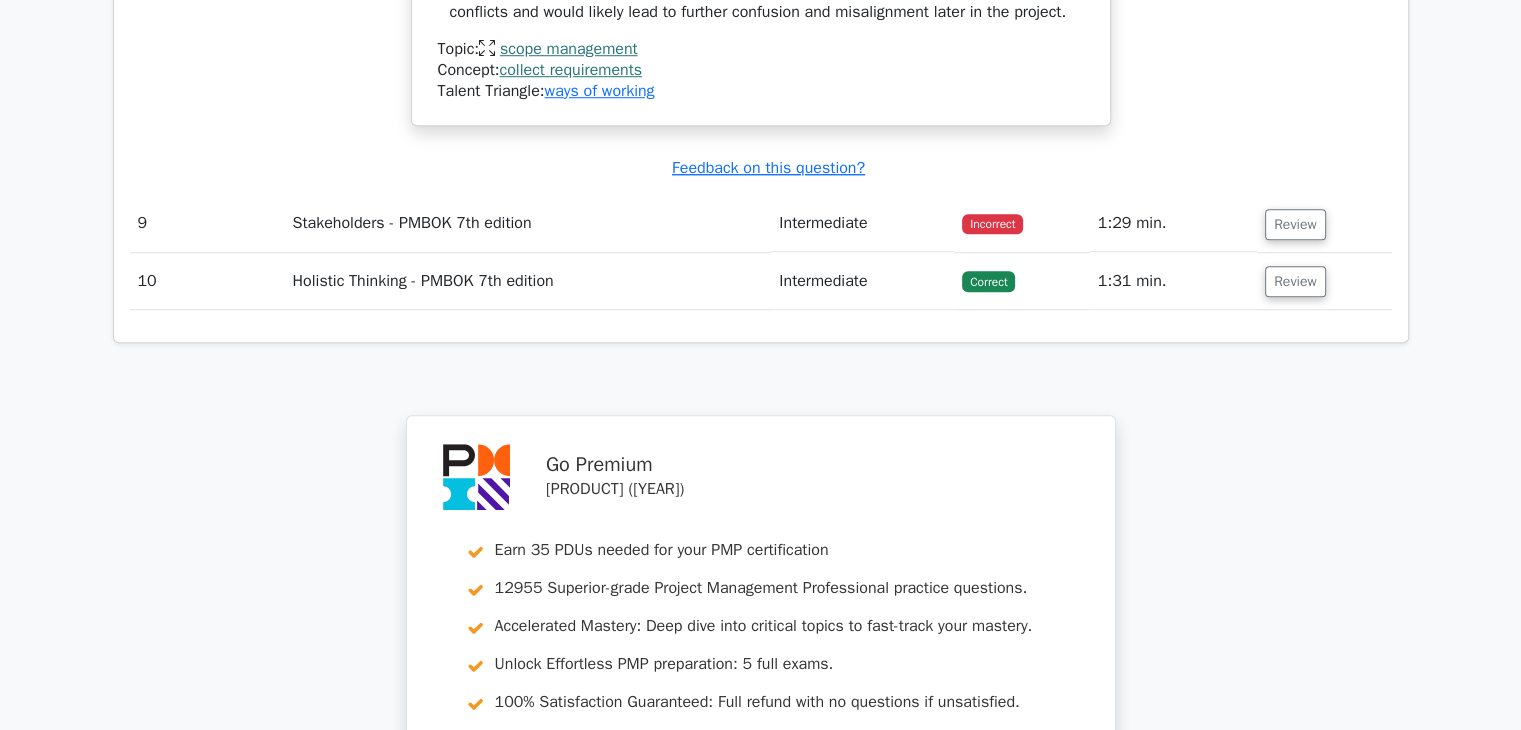 scroll, scrollTop: 9297, scrollLeft: 0, axis: vertical 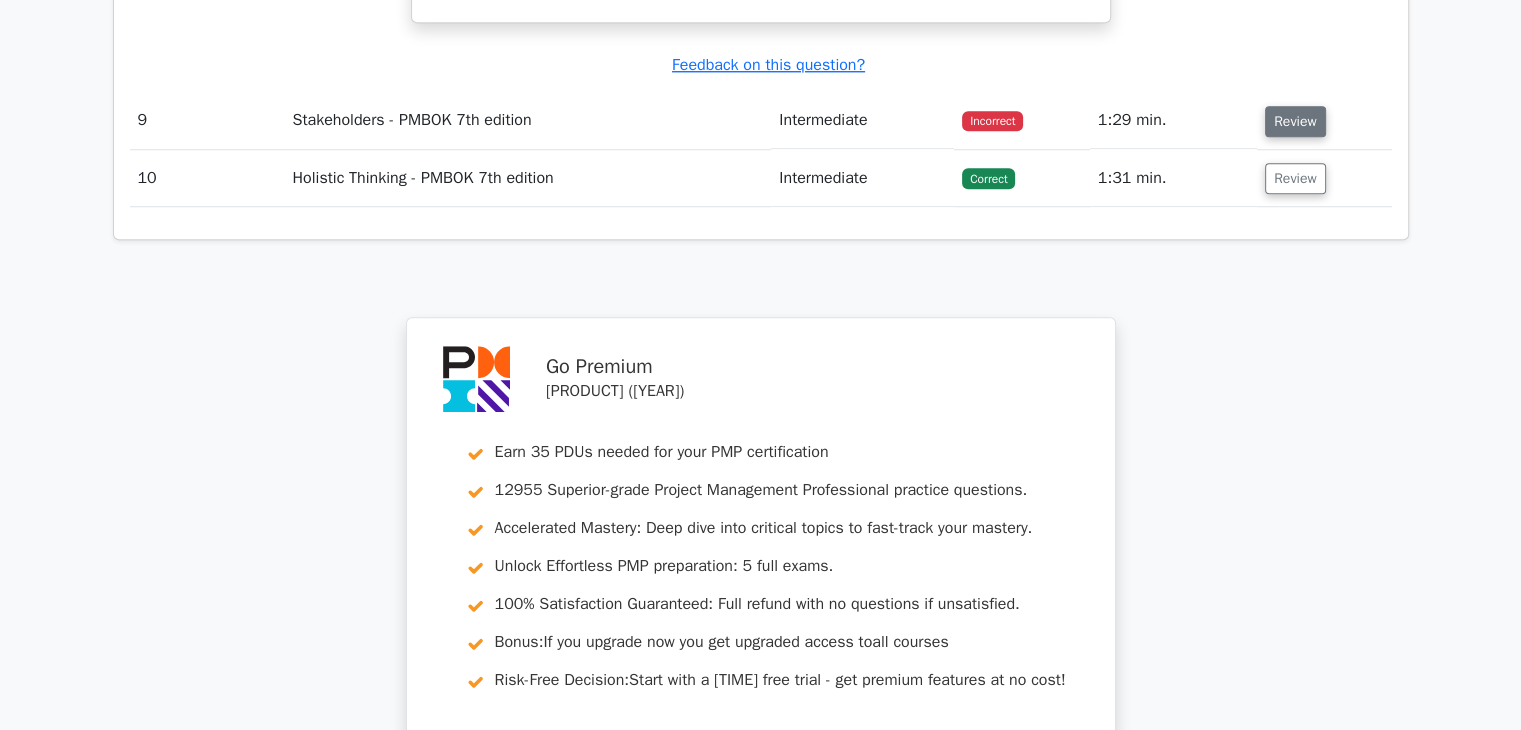 click on "Review" at bounding box center [1295, 121] 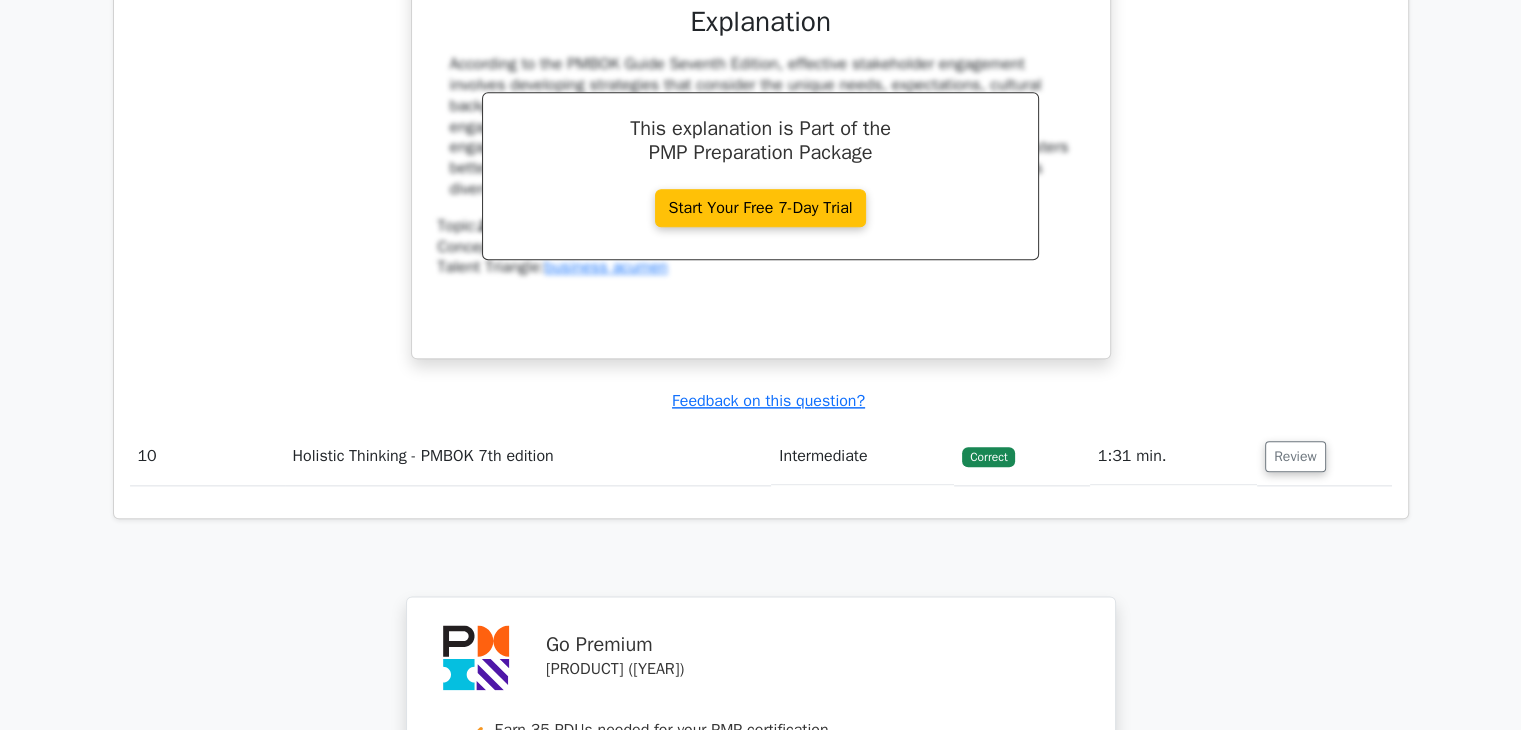 scroll, scrollTop: 9997, scrollLeft: 0, axis: vertical 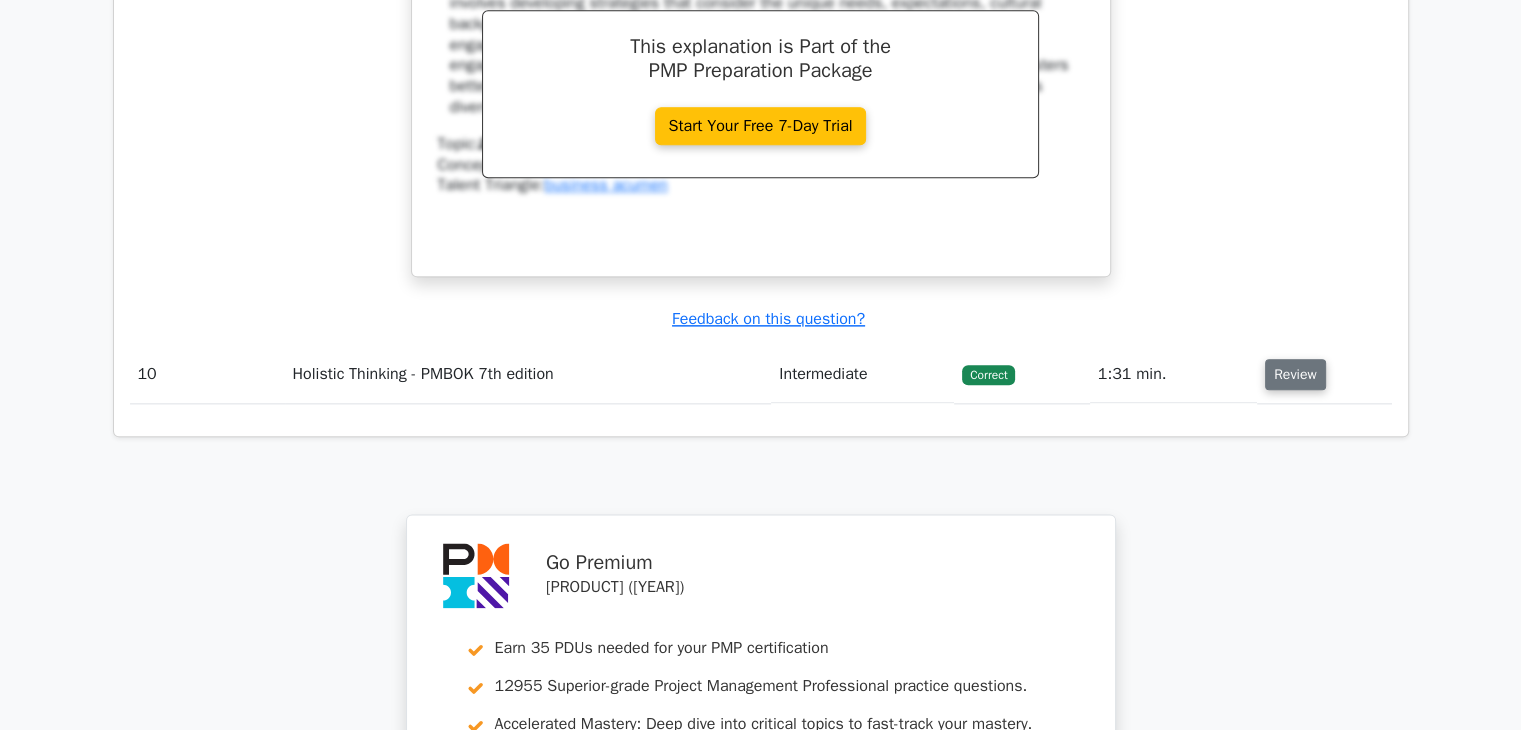 click on "Review" at bounding box center (1295, 374) 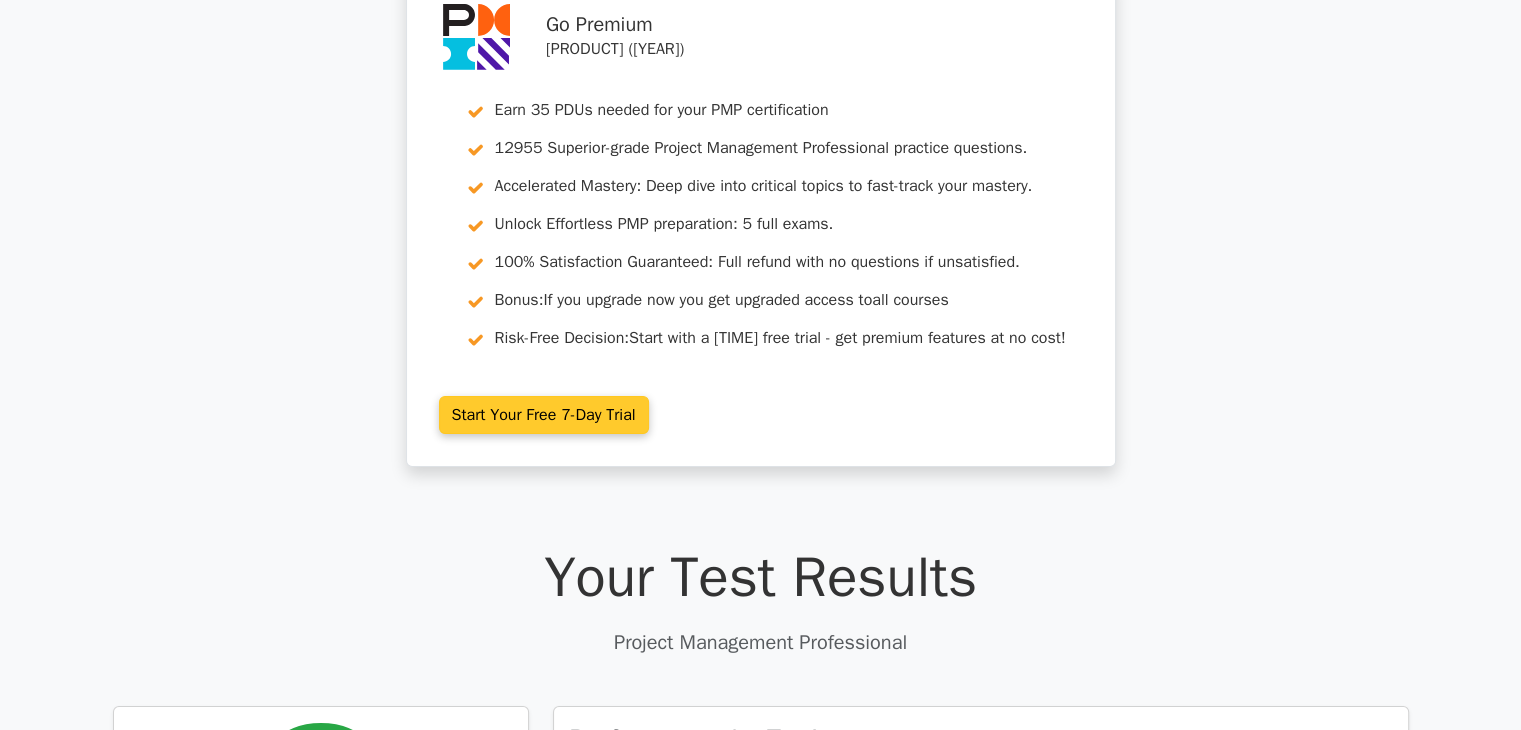 scroll, scrollTop: 0, scrollLeft: 0, axis: both 